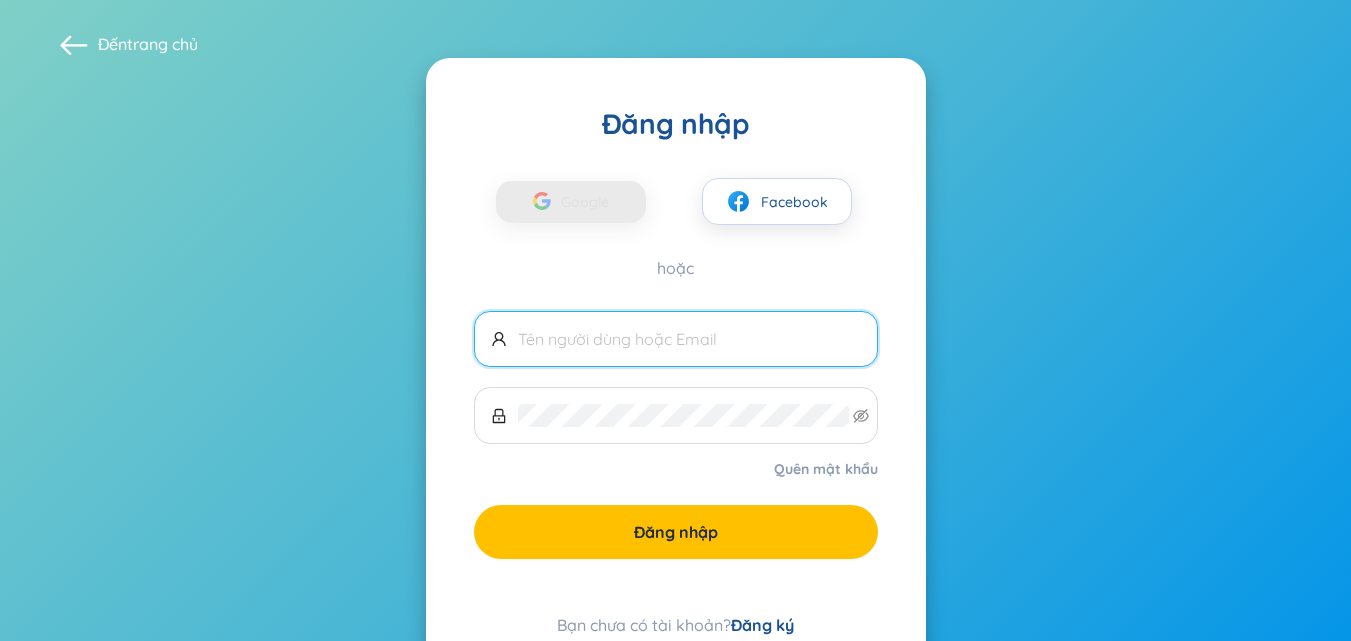 scroll, scrollTop: 0, scrollLeft: 0, axis: both 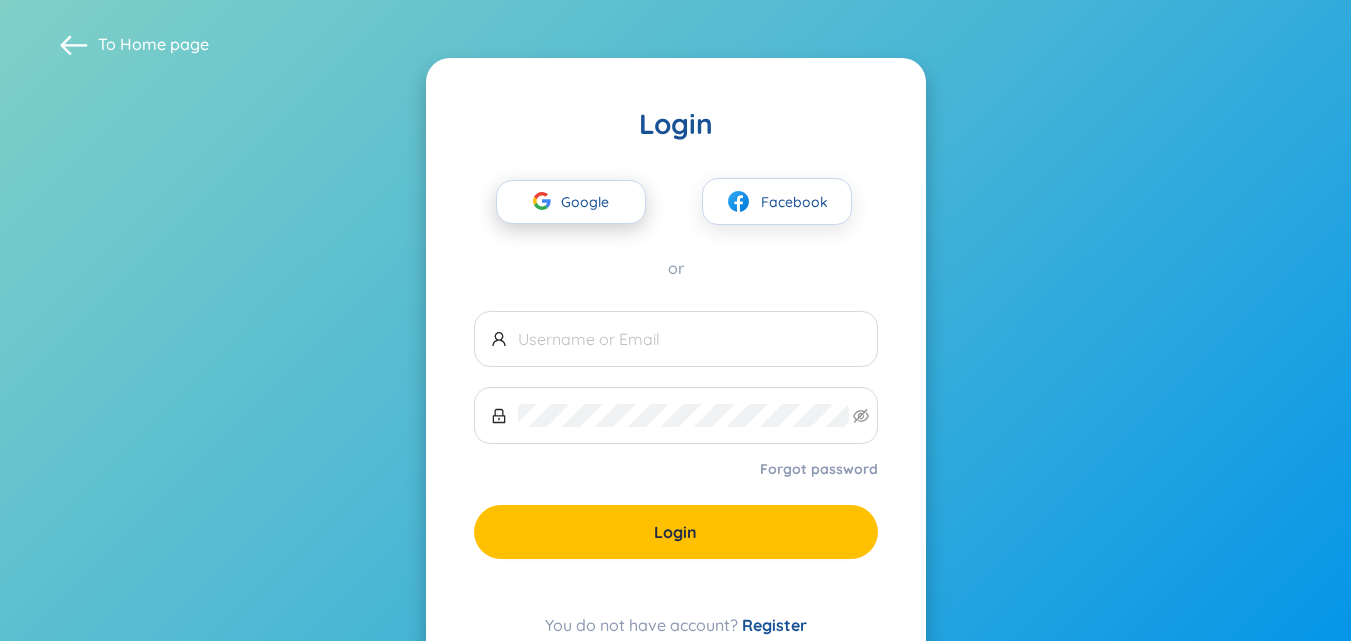 click on "Google" at bounding box center (590, 202) 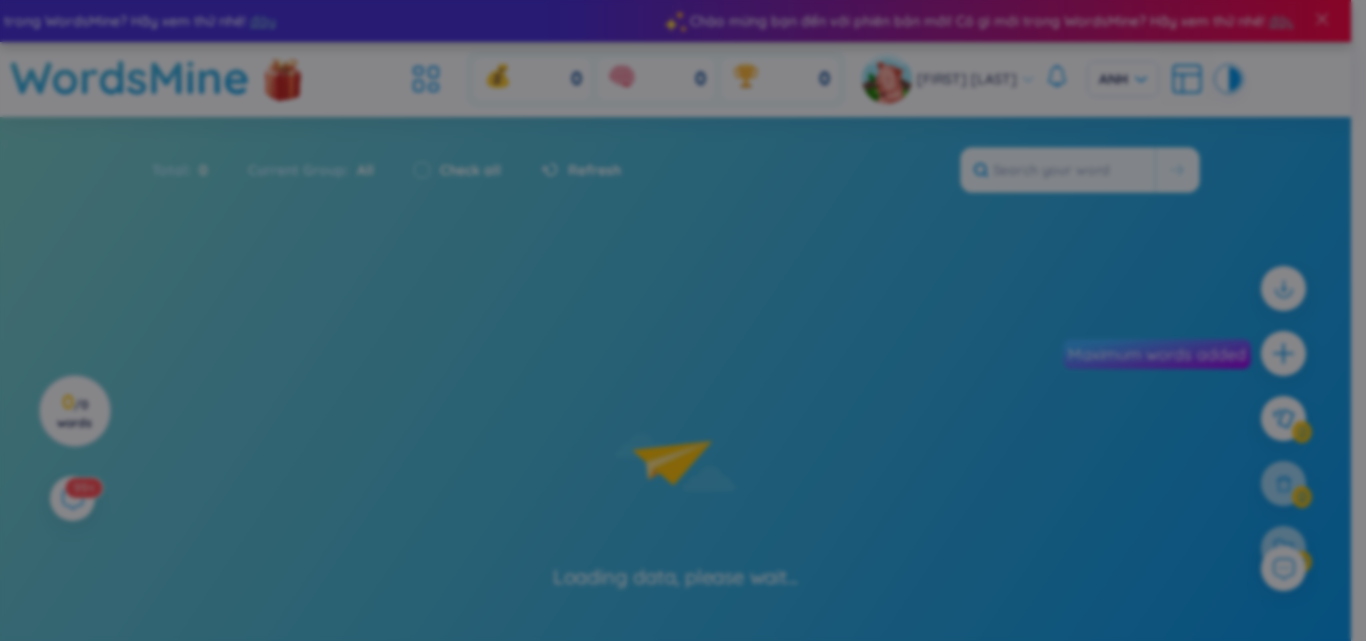 scroll, scrollTop: 0, scrollLeft: 0, axis: both 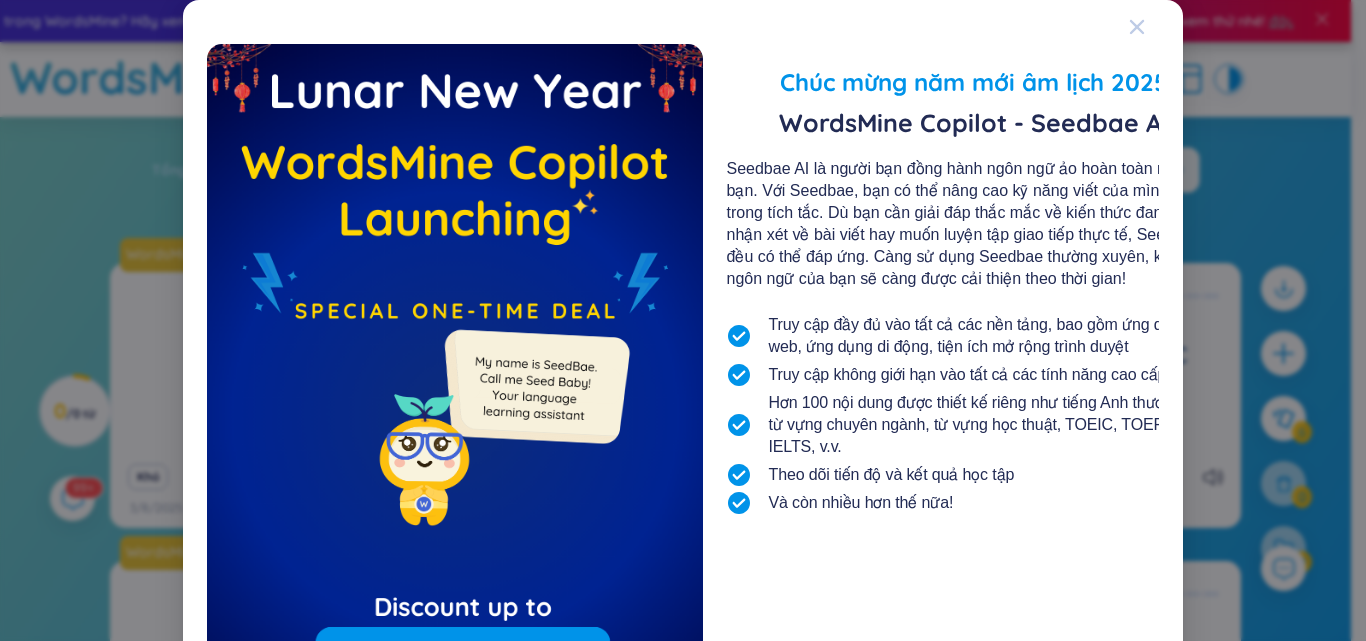 click 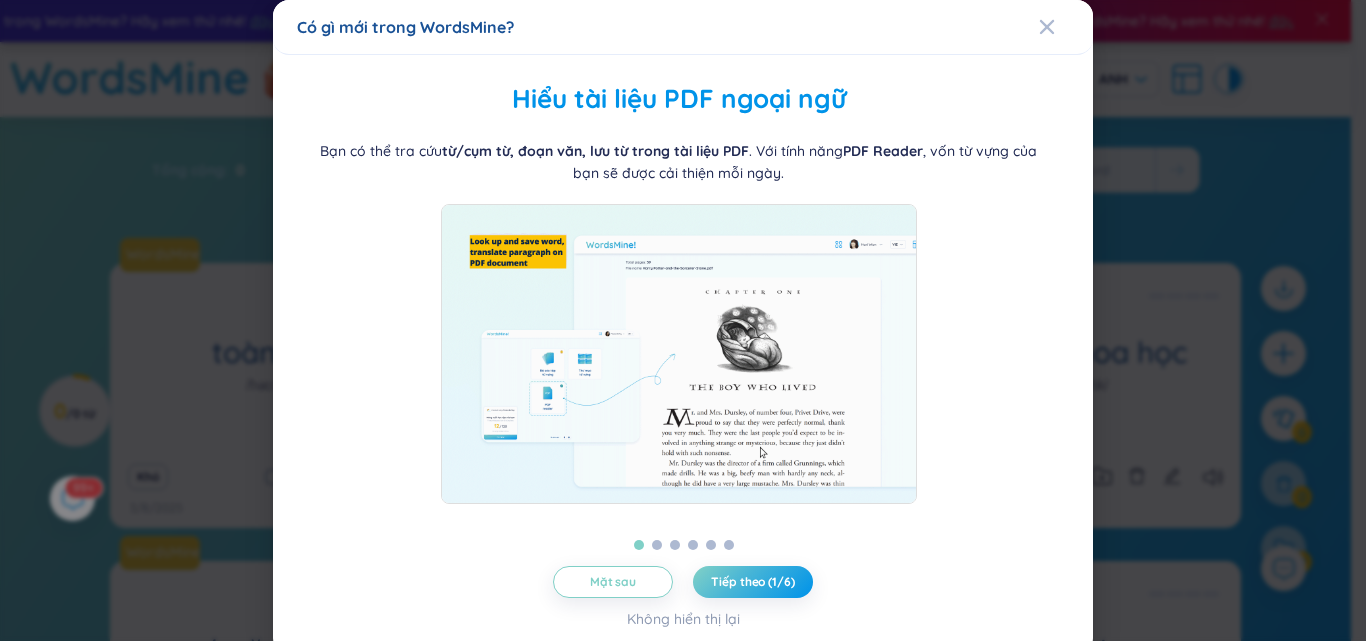 click at bounding box center [679, 354] 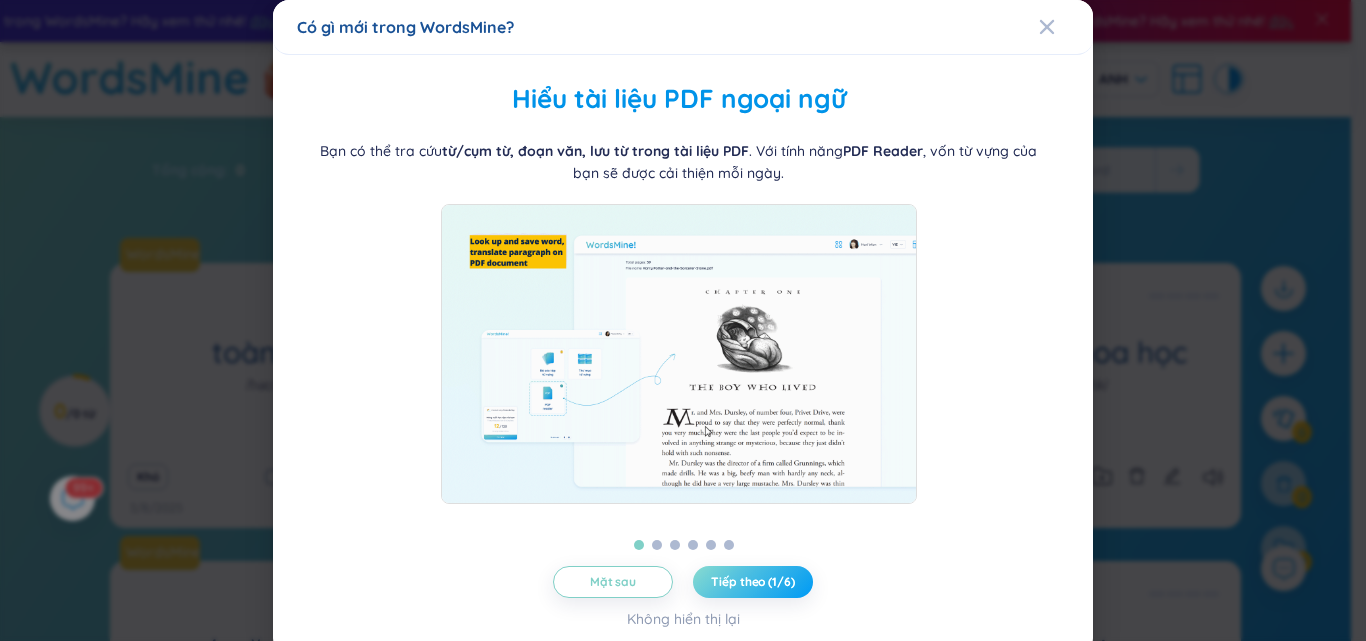 click on "Tiếp theo (1/6)" at bounding box center (753, 582) 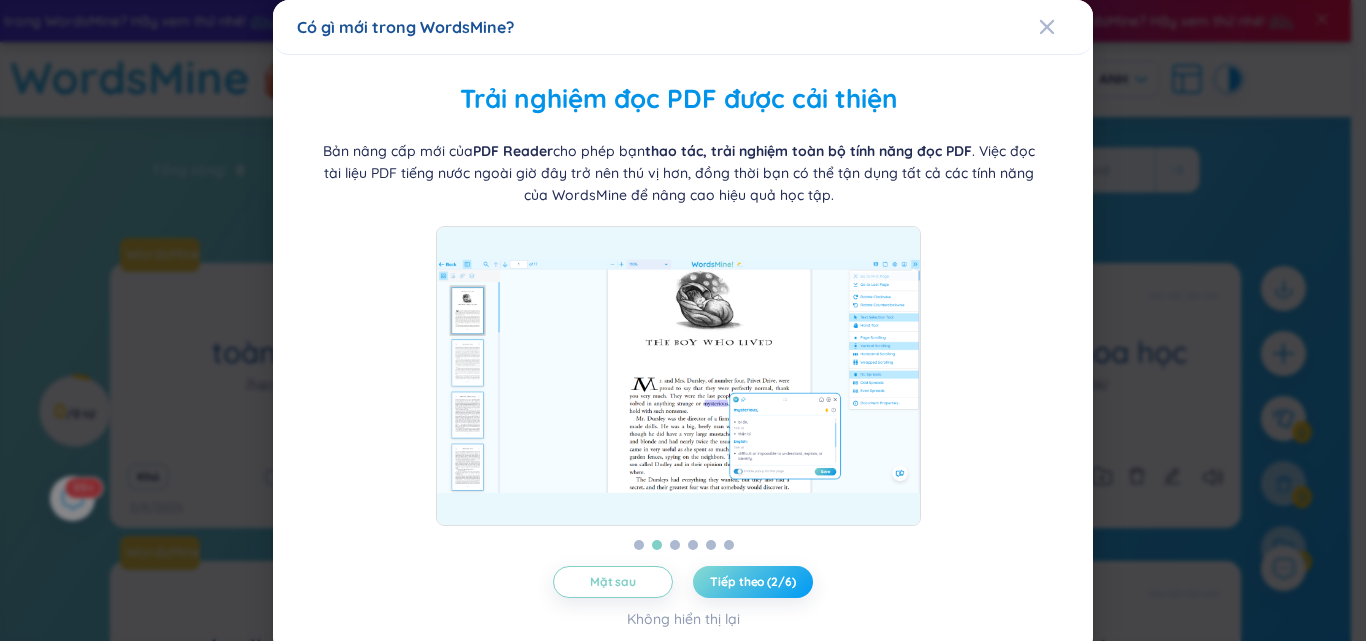 click on "Tiếp theo (2/6)" at bounding box center [753, 582] 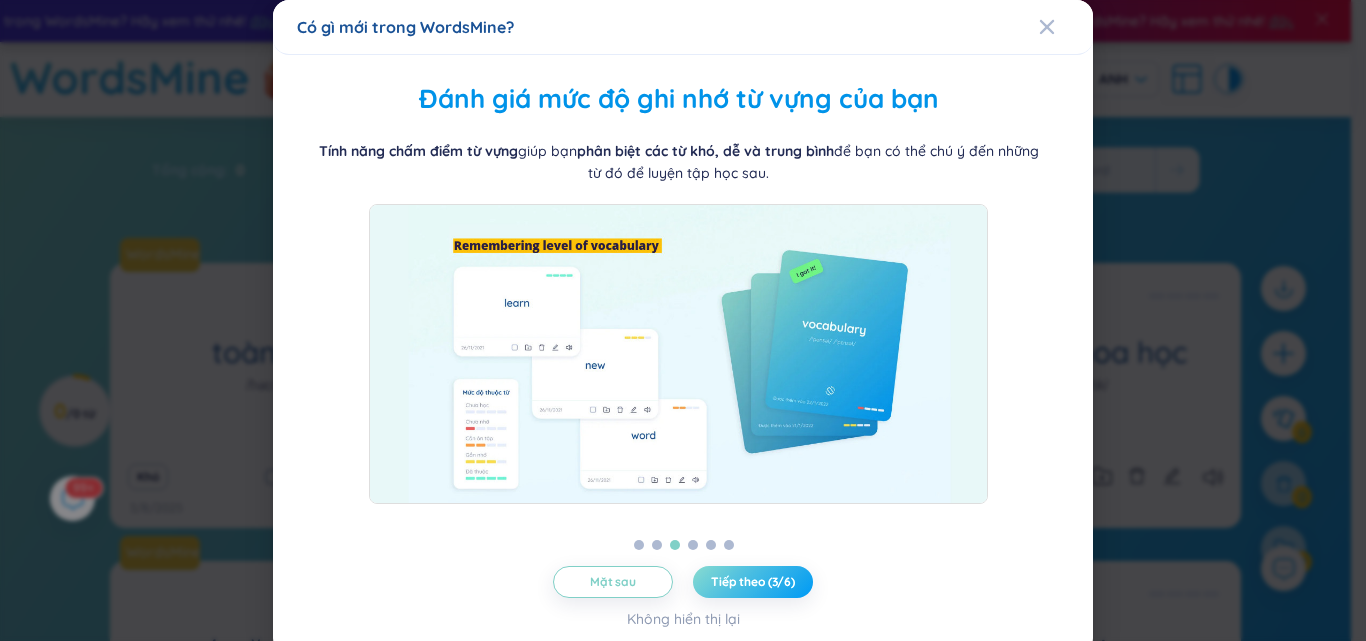 click on "Tiếp theo (3/6)" at bounding box center [753, 582] 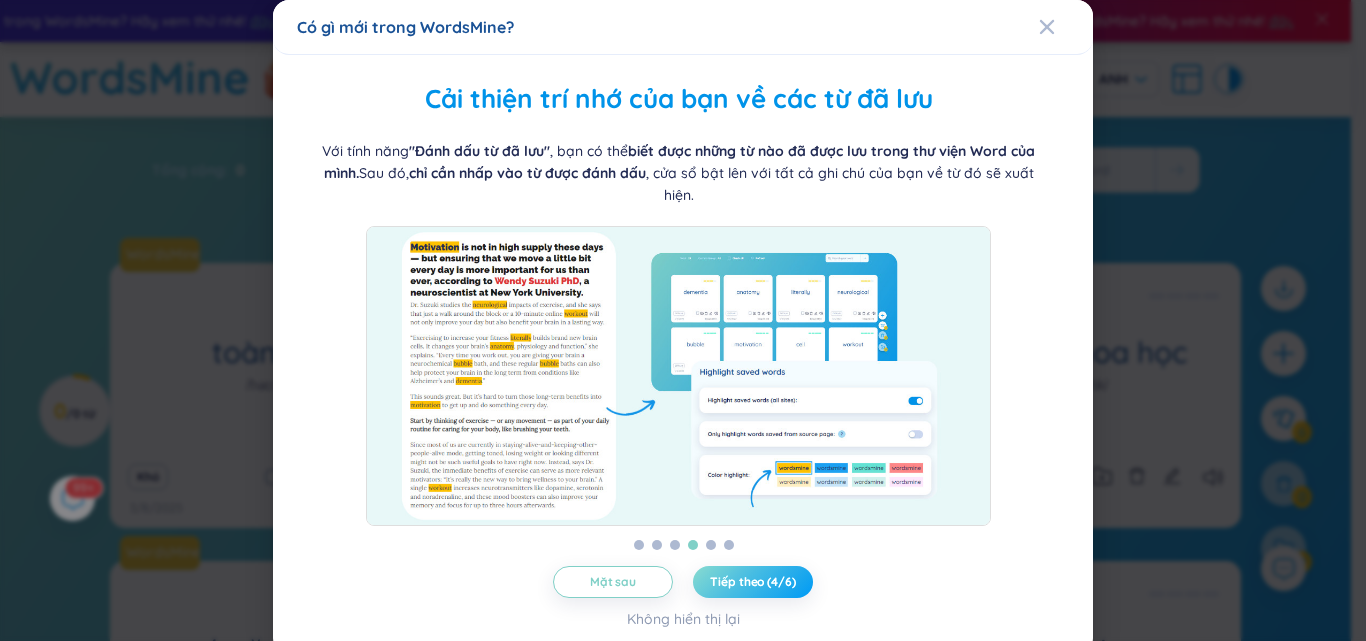 click on "Tiếp theo (4/6)" at bounding box center (753, 582) 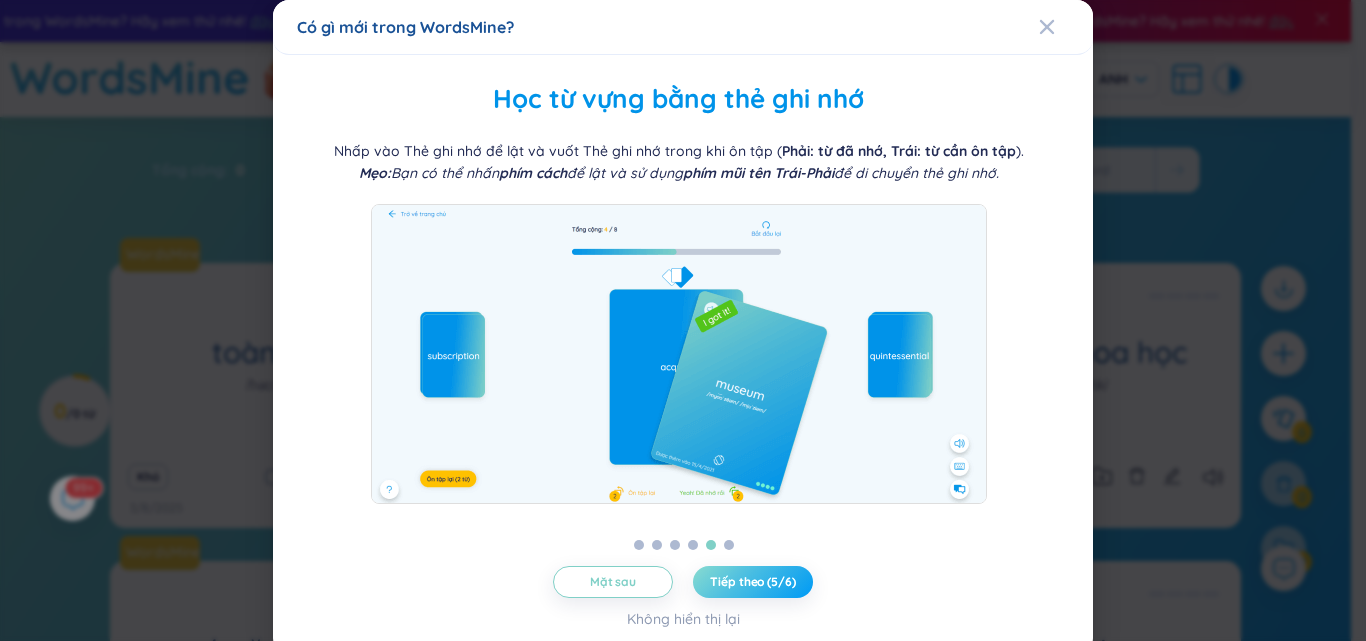 click on "Tiếp theo (5/6)" at bounding box center (753, 582) 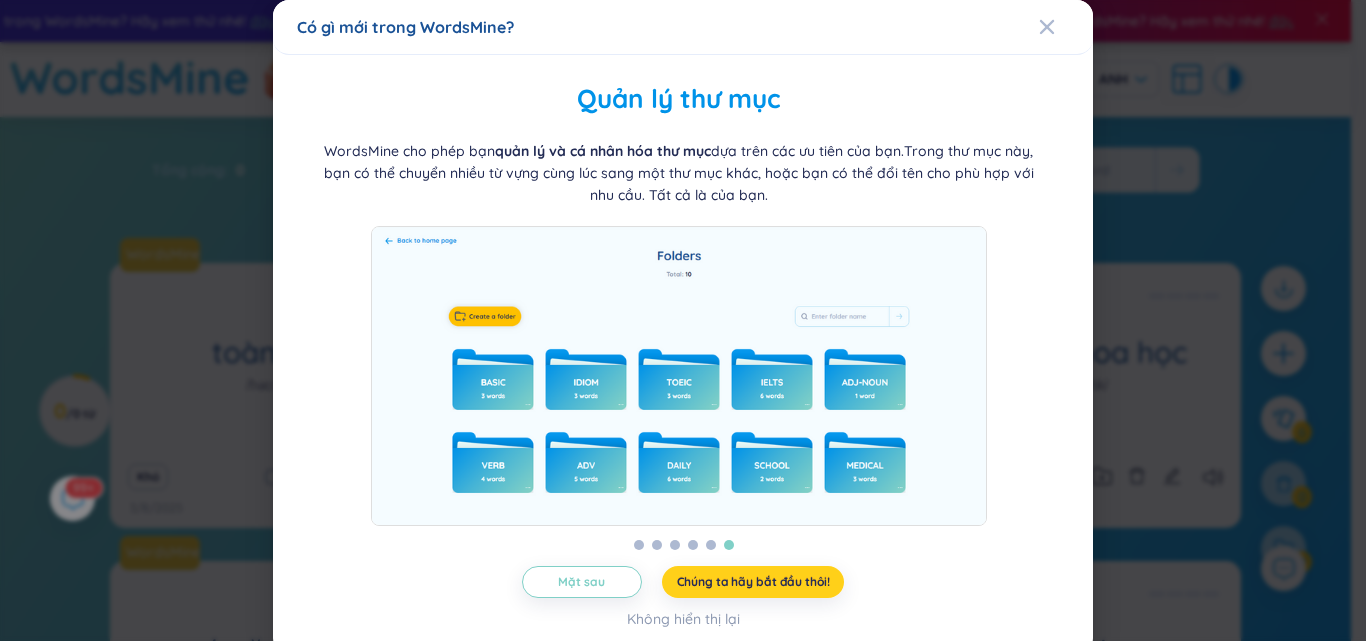 click on "Chúng ta hãy bắt đầu thôi!" at bounding box center (753, 581) 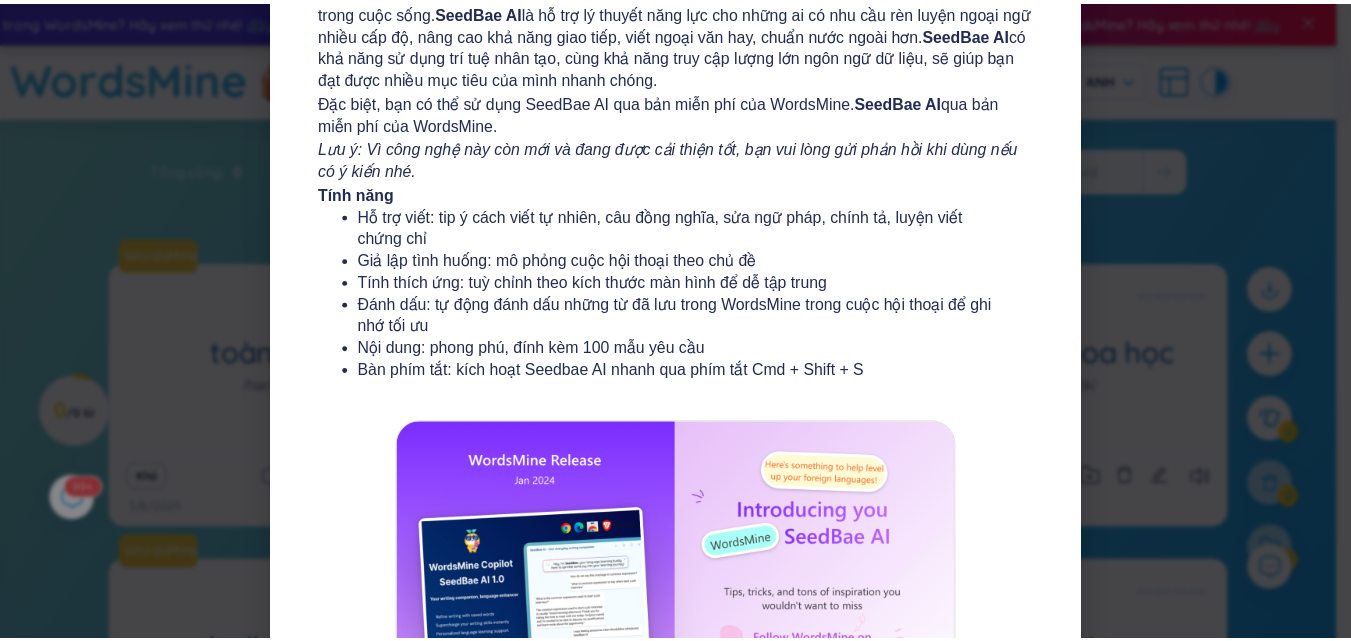 scroll, scrollTop: 179, scrollLeft: 0, axis: vertical 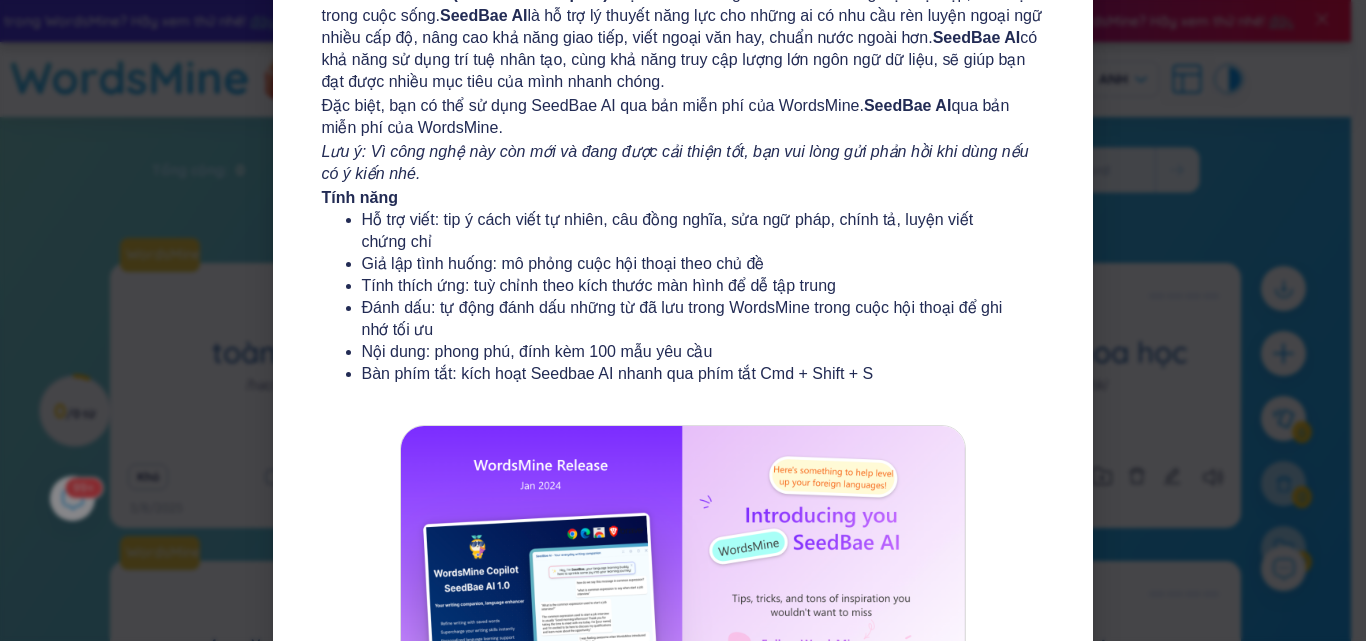 click on "Có gì mới trong WordsMine? Ra mắt WordsMine Copilot (SeedBae AI) Chào các bạn, chúng tôi vui mừng ra mắt phiên bản hỗ trợ ảo của WordsMine -  SeedBae AI Beta  .  SeedBae AI (WordsMine Copilot)  được thiết kế riêng và tối ưu cho công việc học tập, làm việc trong cuộc sống.  SeedBae AI  là hỗ trợ lý thuyết năng lực cho những ai có nhu cầu rèn luyện ngoại ngữ nhiều cấp độ, nâng cao khả năng giao tiếp, viết ngoại văn hay, chuẩn nước ngoài hơn.  SeedBae AI  có khả năng sử dụng trí tuệ nhân tạo, cùng khả năng truy cập lượng lớn ngôn ngữ dữ liệu, sẽ giúp bạn đạt được nhiều mục tiêu của mình nhanh chóng. Đặc biệt, bạn có thể sử dụng  SeedBae AI  qua bản miễn phí của WordsMine. Lưu ý: Vì công nghệ này còn mới và đang được cải thiện tốt, bạn vui lòng gửi phản hồi khi dùng nếu có ý kiến nhé. Tính năng" at bounding box center [683, 320] 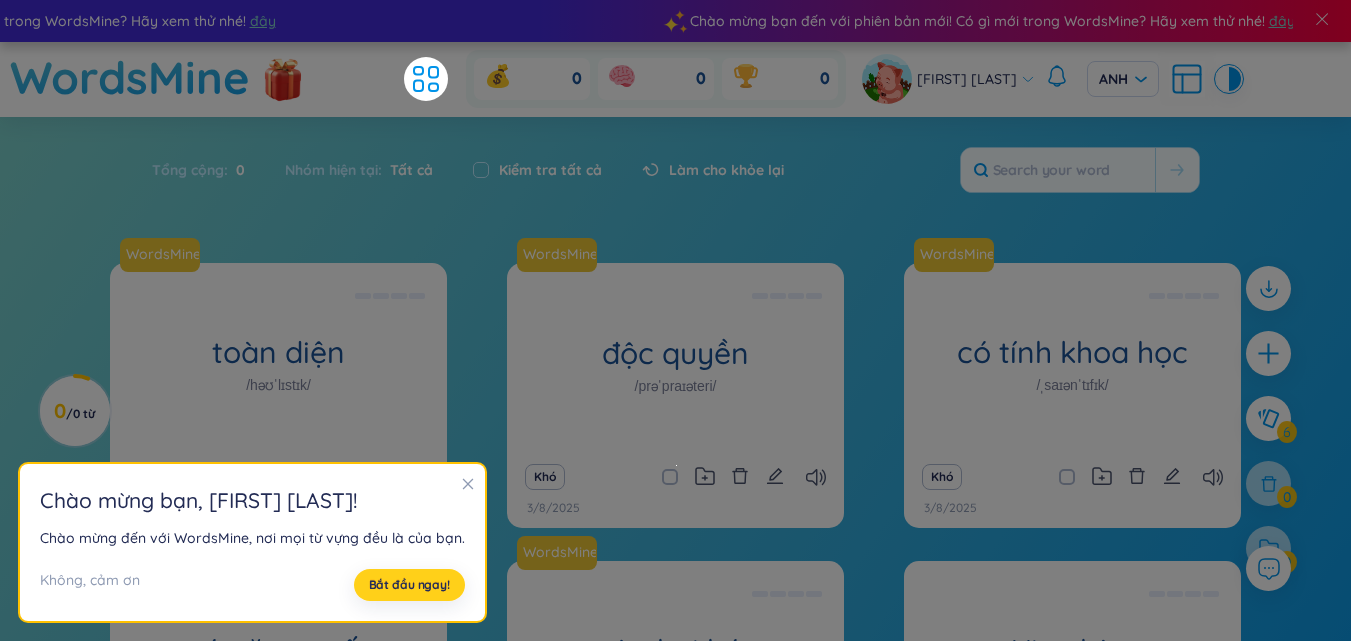 click on "Bắt đầu ngay!" at bounding box center [409, 584] 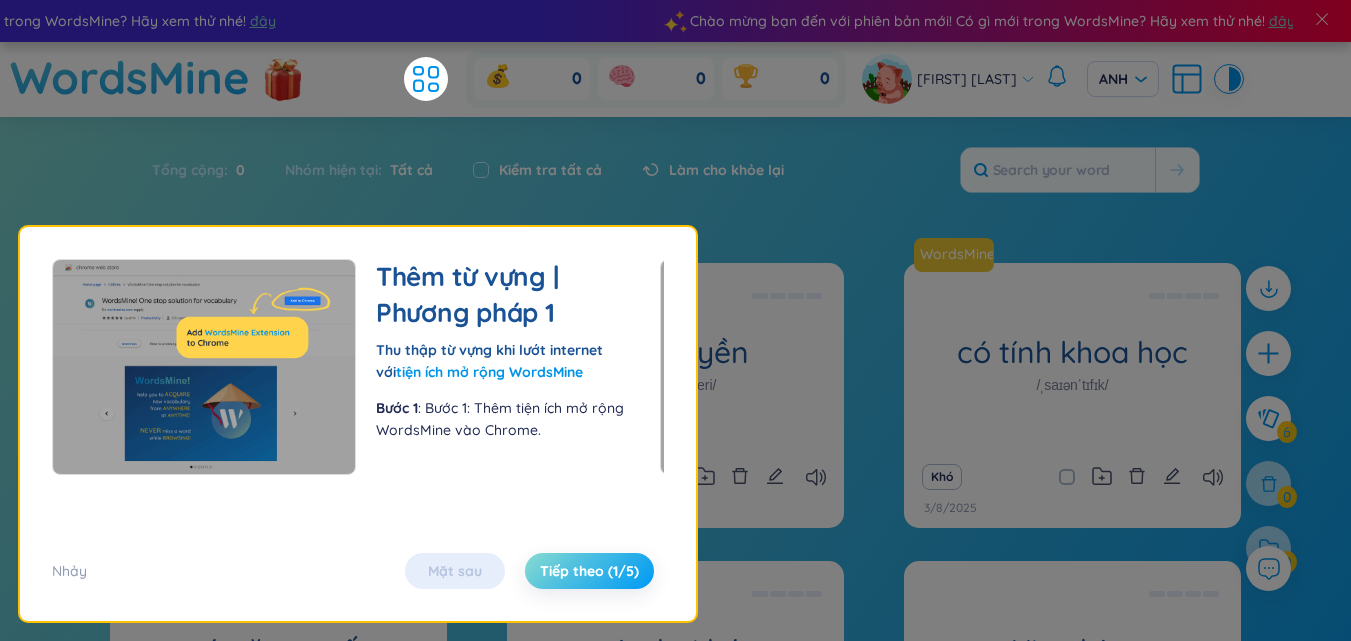 click on "Tiếp theo (1/5)" at bounding box center [589, 571] 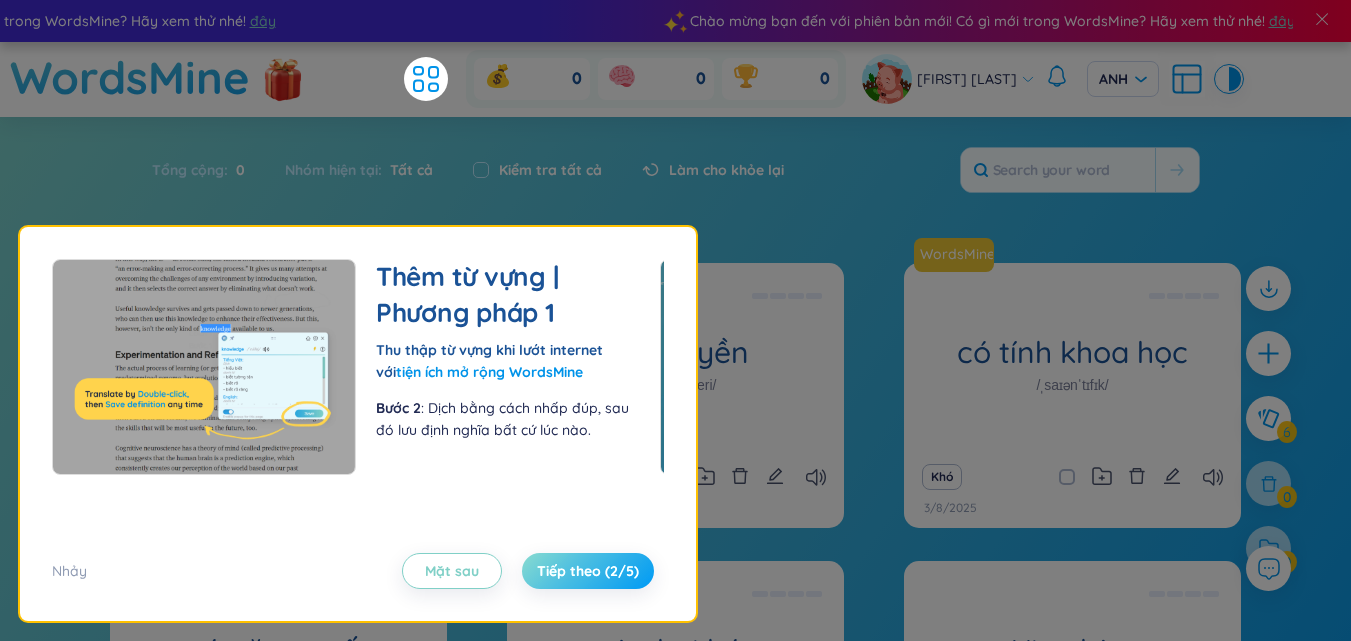 click on "Tiếp theo (2/5)" at bounding box center (588, 571) 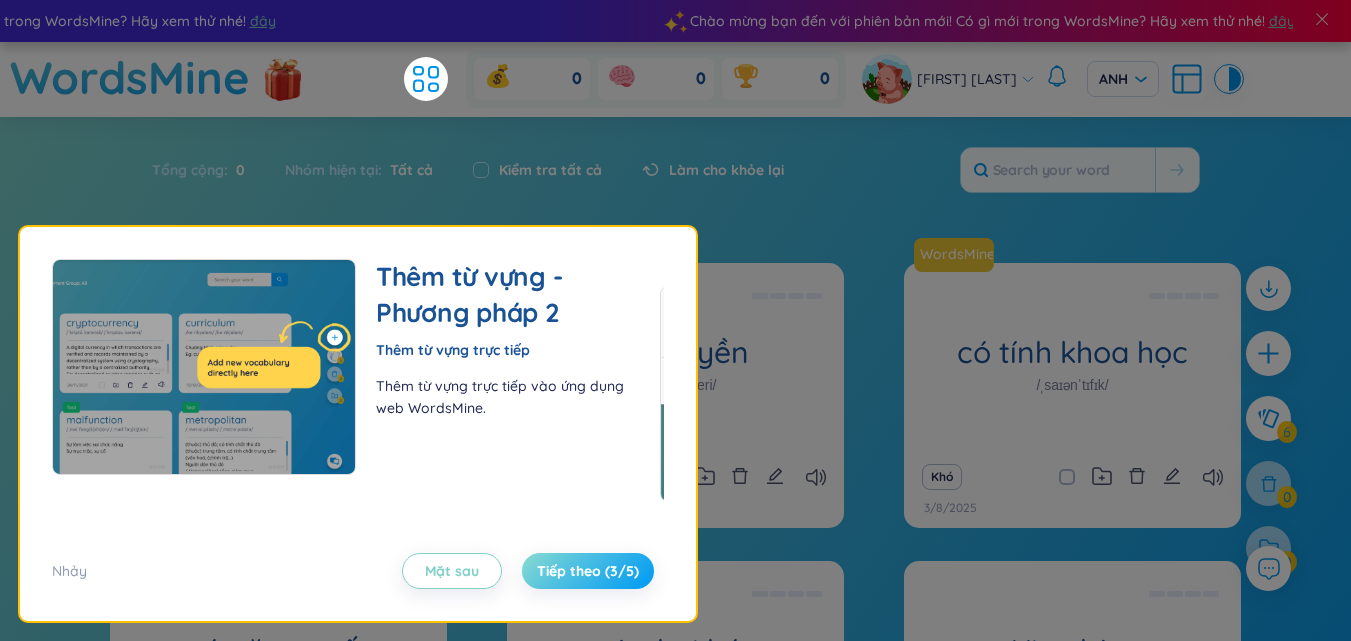 click on "Tiếp theo (3/5)" at bounding box center (588, 571) 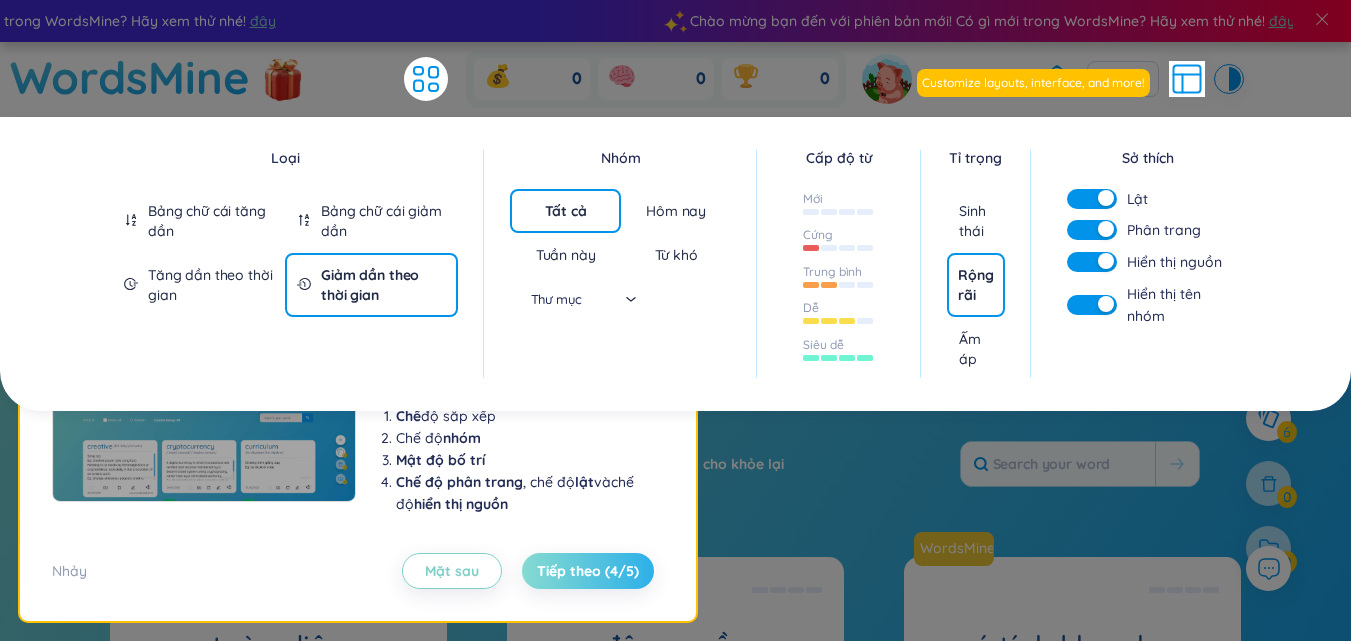 click on "Bảng chữ cái tăng dần" at bounding box center [210, 221] 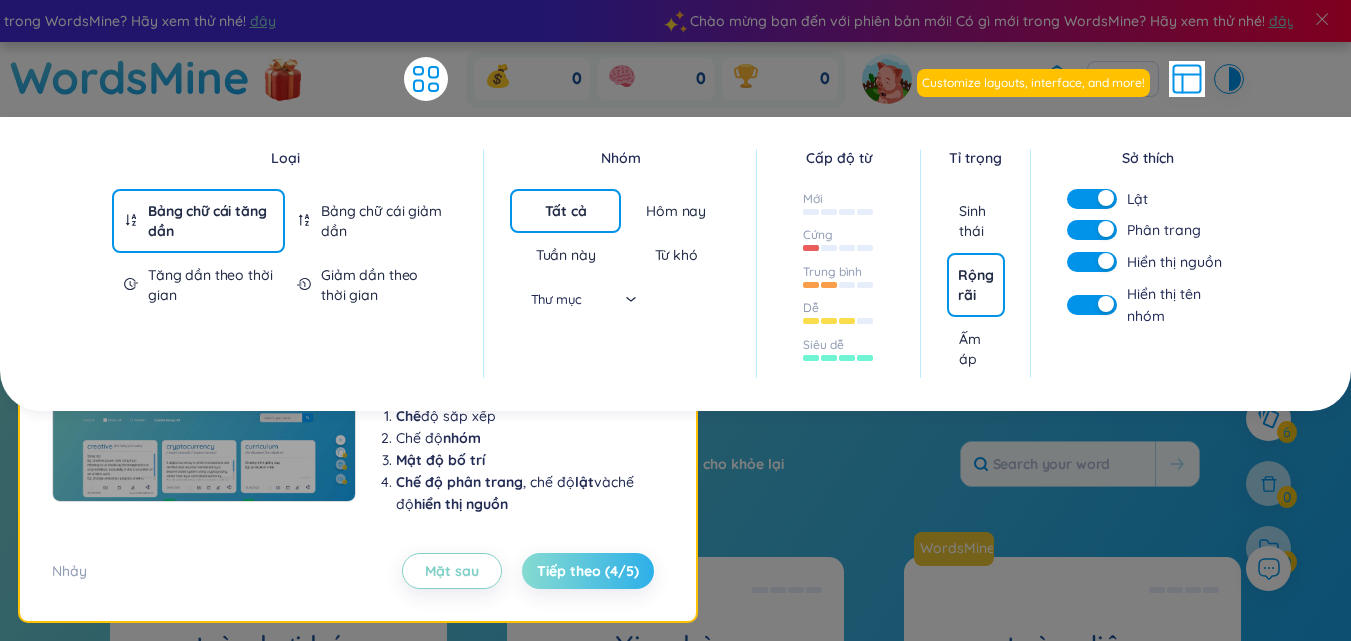 click on "Tăng dần theo thời gian" at bounding box center (210, 285) 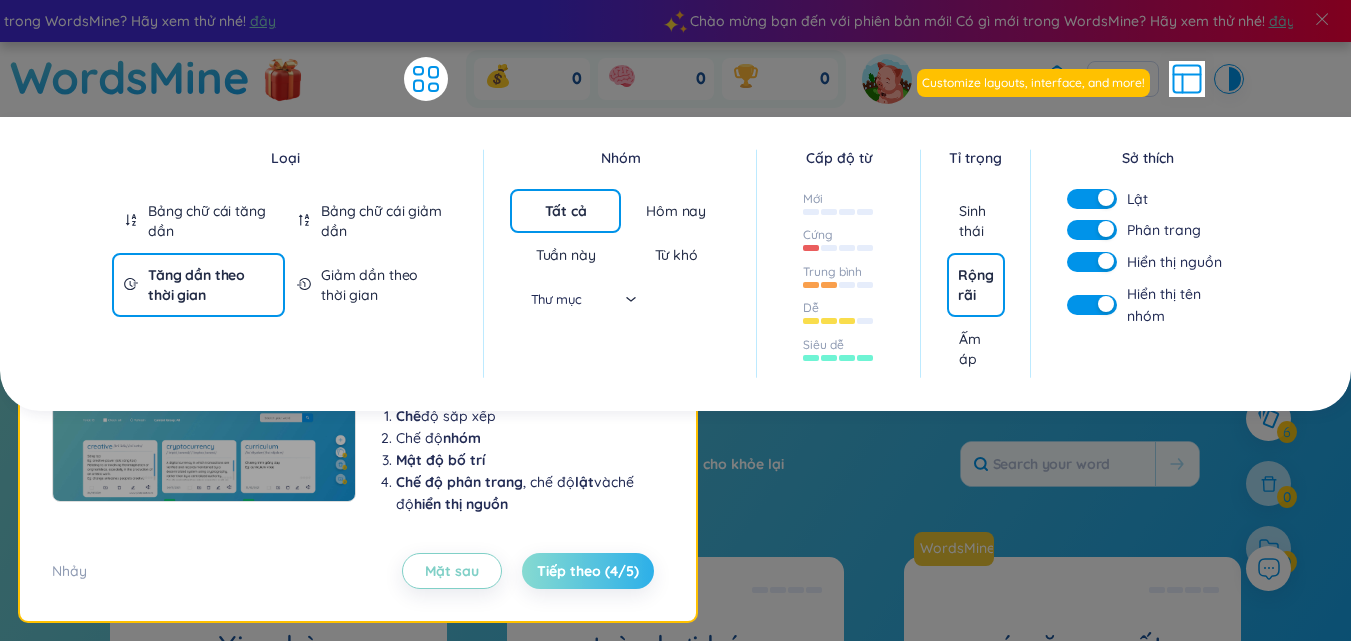 click on "Giảm dần theo thời gian" at bounding box center [369, 285] 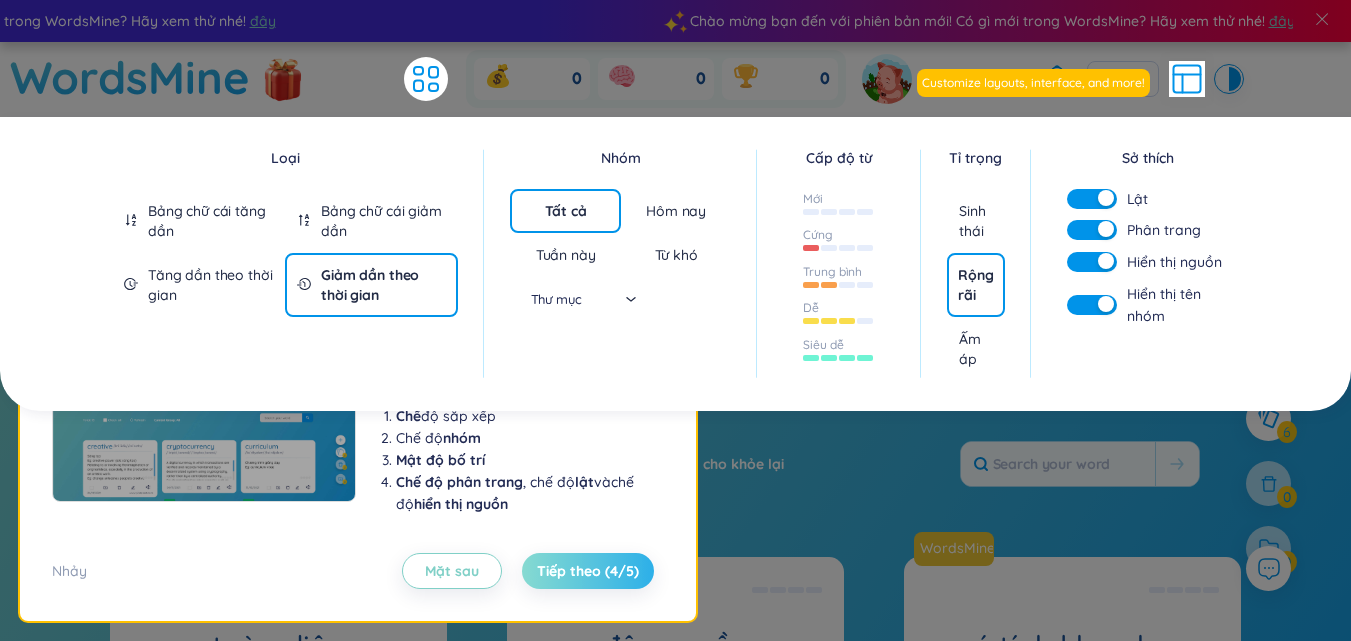 click on "Sinh thái" at bounding box center [972, 221] 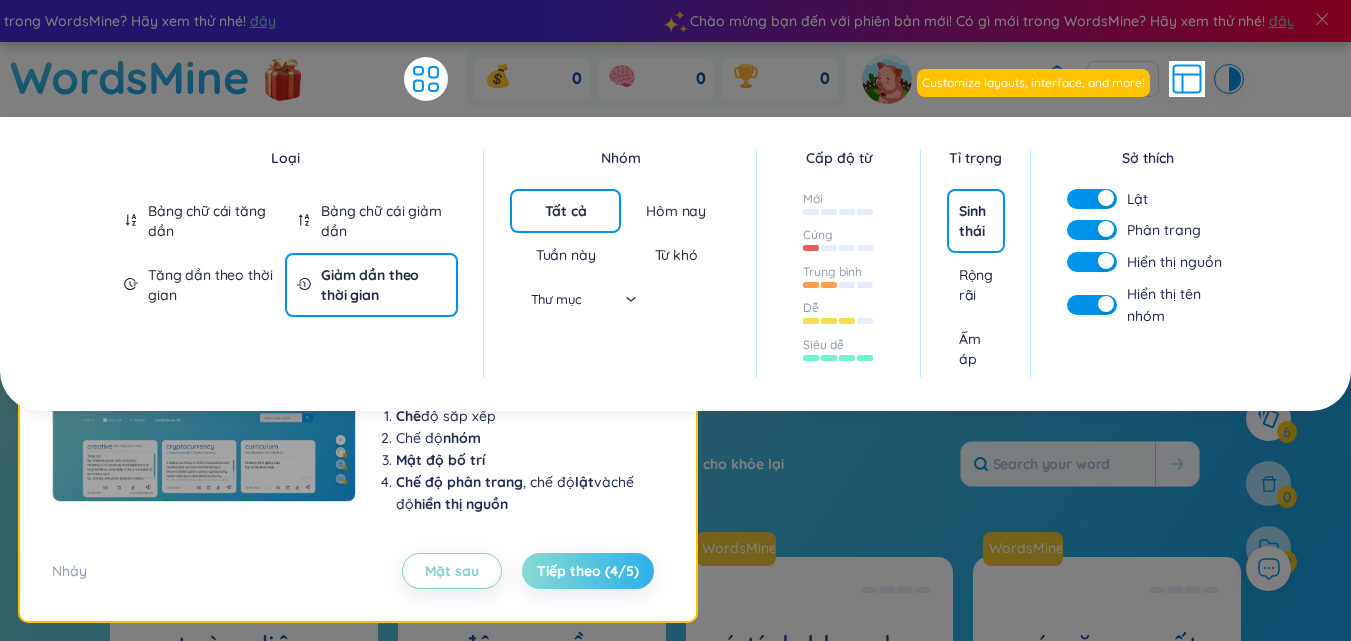 click on "Rộng rãi" at bounding box center [976, 285] 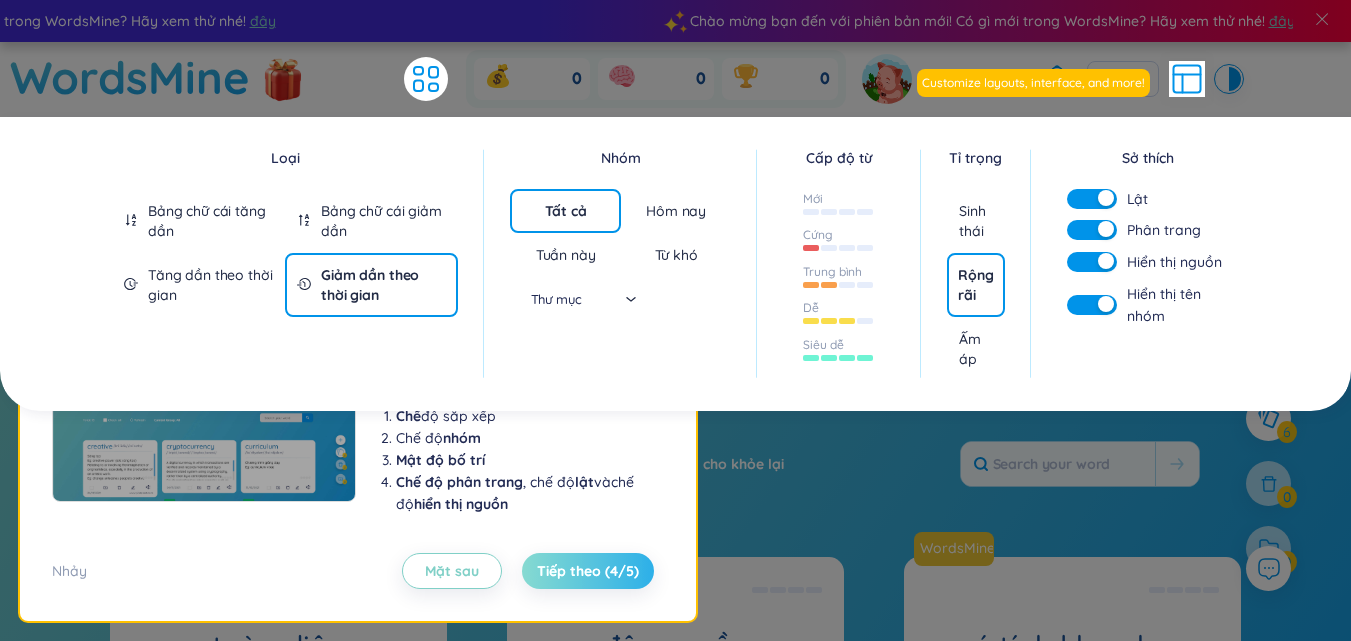 click on "Ấm áp" at bounding box center [970, 349] 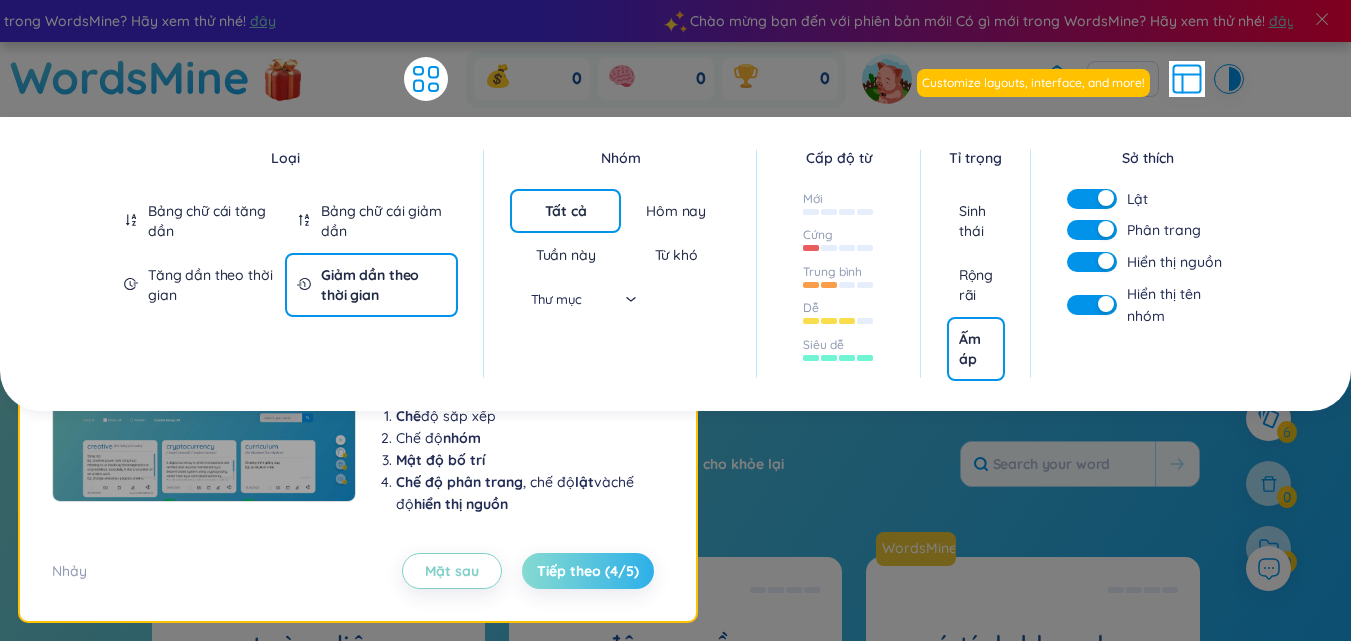 click on "Thư mục" at bounding box center [566, 299] 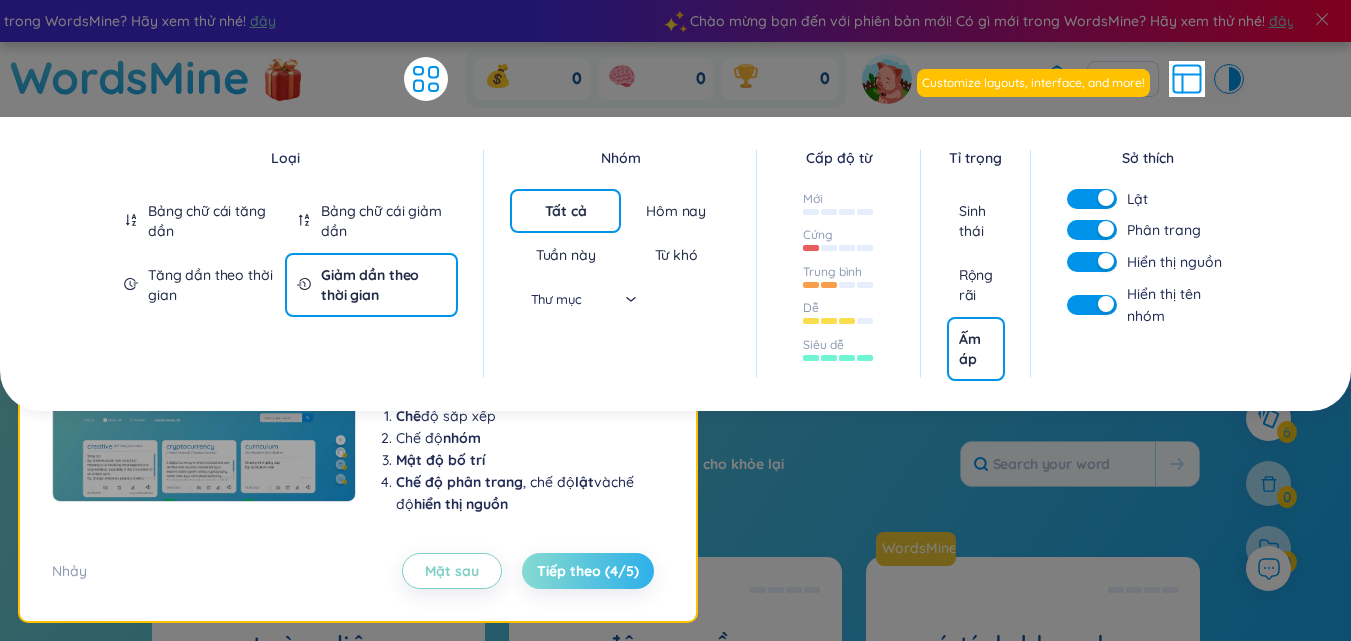click on "Thư mục" at bounding box center (566, 299) 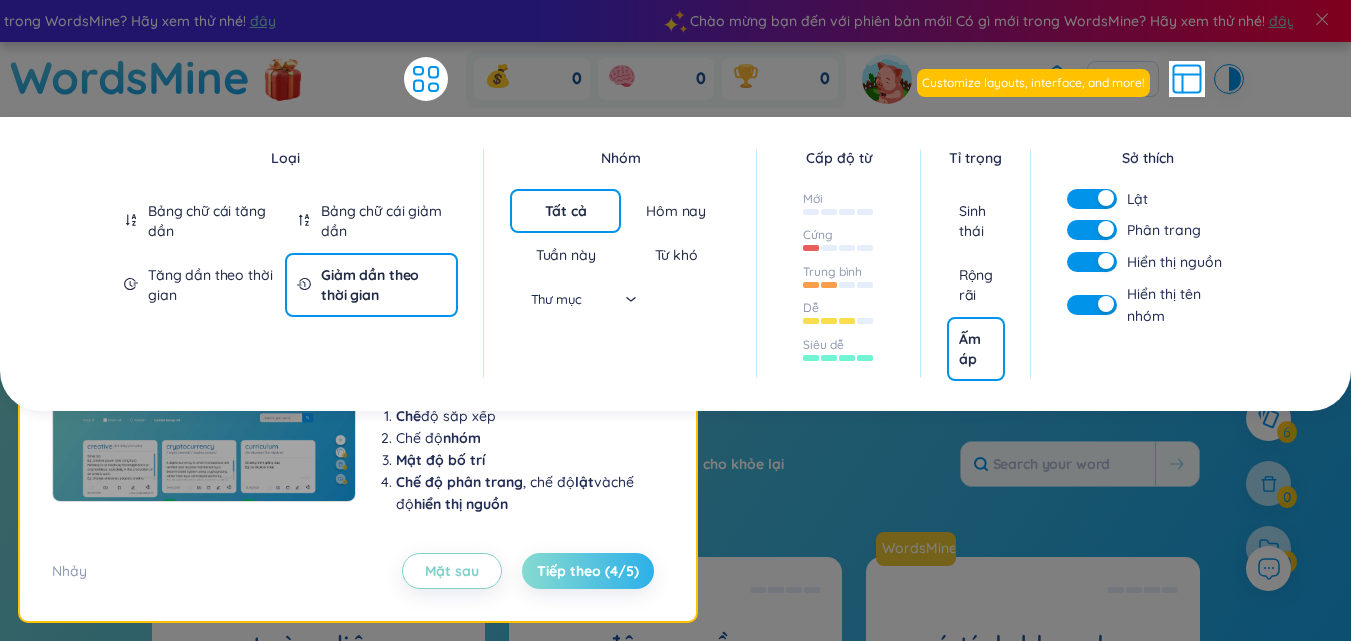 click on "Thư mục" at bounding box center (566, 299) 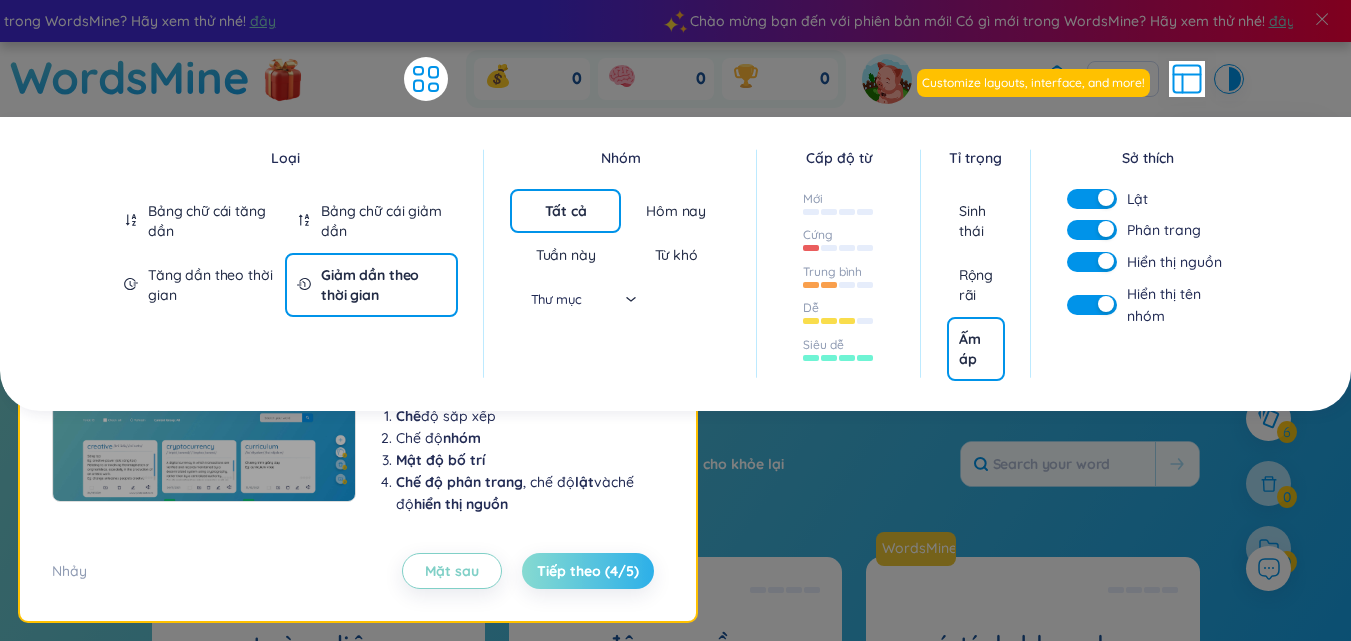 click 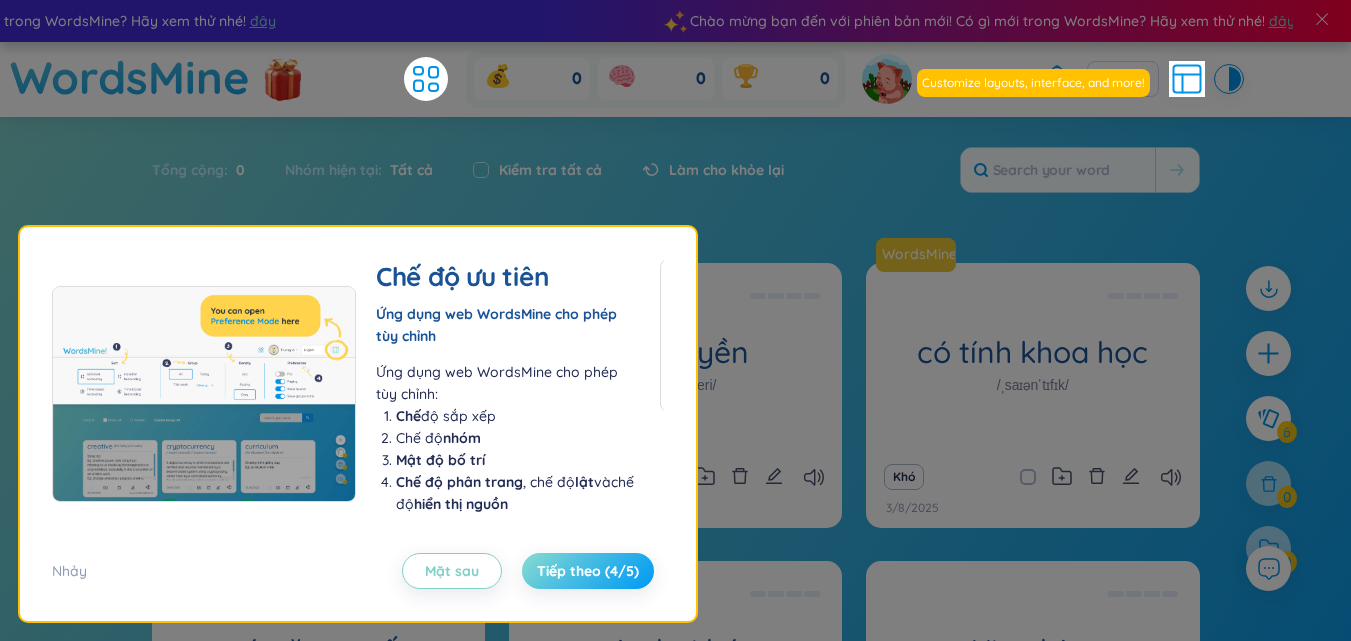 click on "Tiếp theo (4/5)" at bounding box center [588, 571] 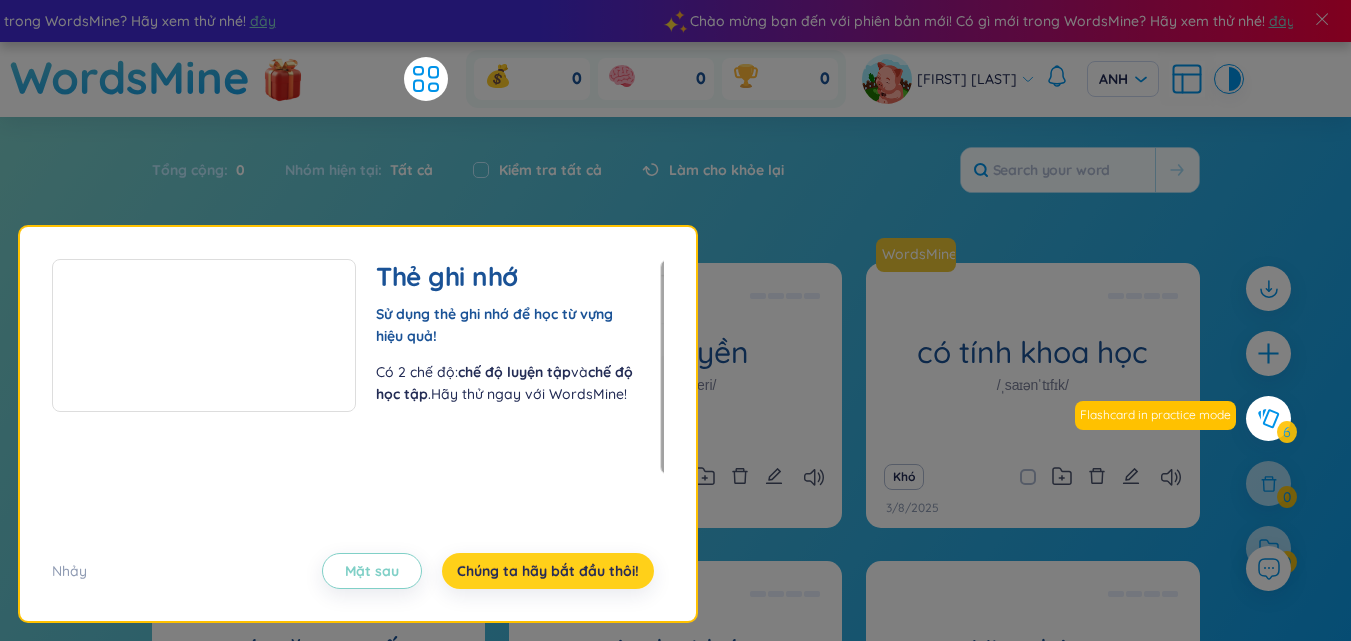 click on "Chúng ta hãy bắt đầu thôi!" at bounding box center [548, 571] 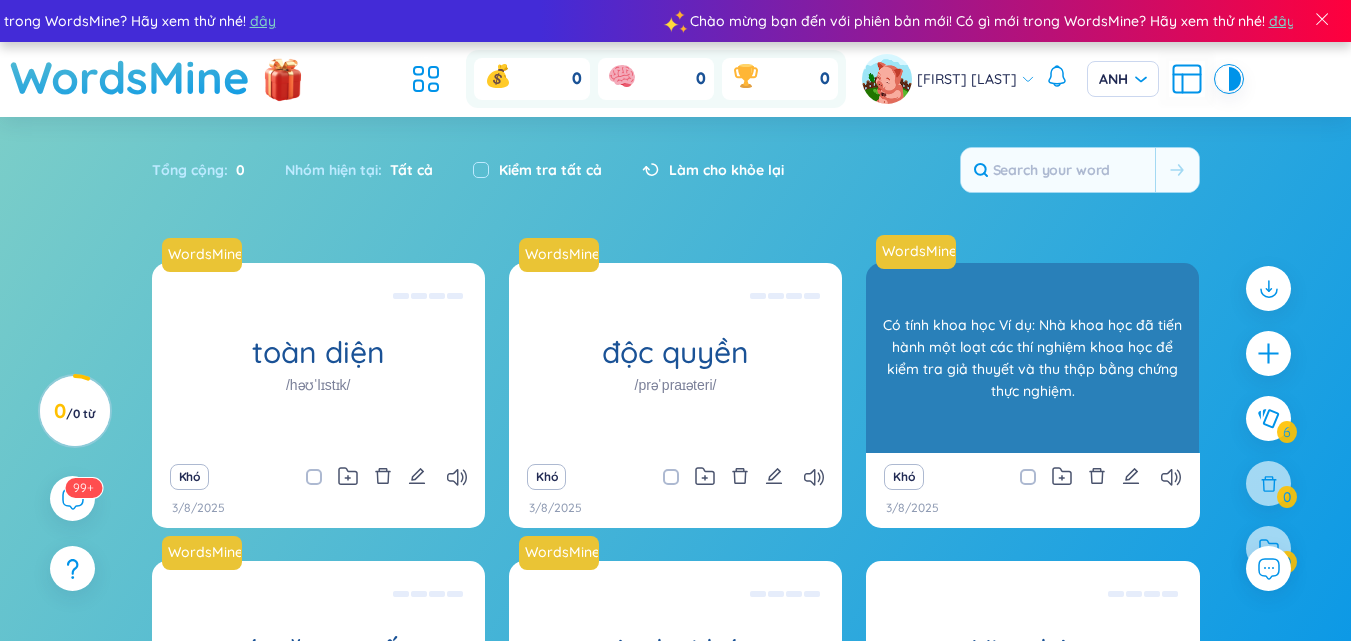 click on "Có tính khoa học Ví dụ: Nhà khoa học đã tiến hành một loạt các thí nghiệm khoa học để kiểm tra giả thuyết và thu thập bằng chứng thực nghiệm." at bounding box center [1032, 358] 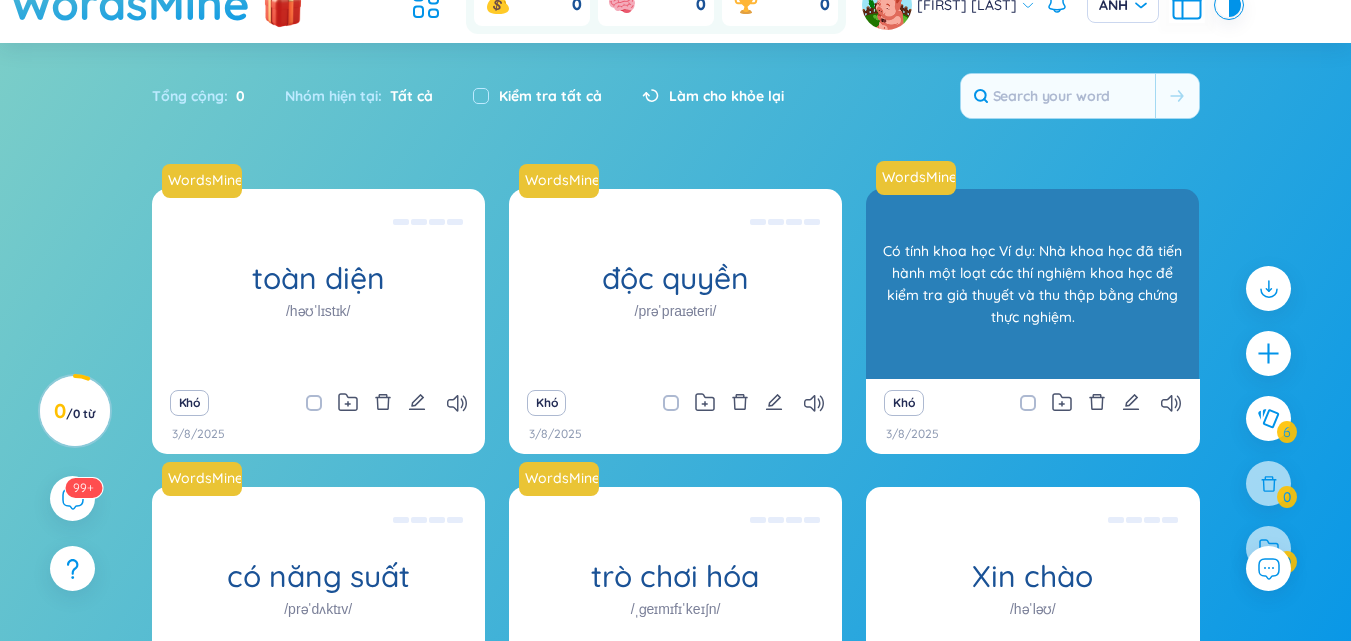 scroll, scrollTop: 75, scrollLeft: 0, axis: vertical 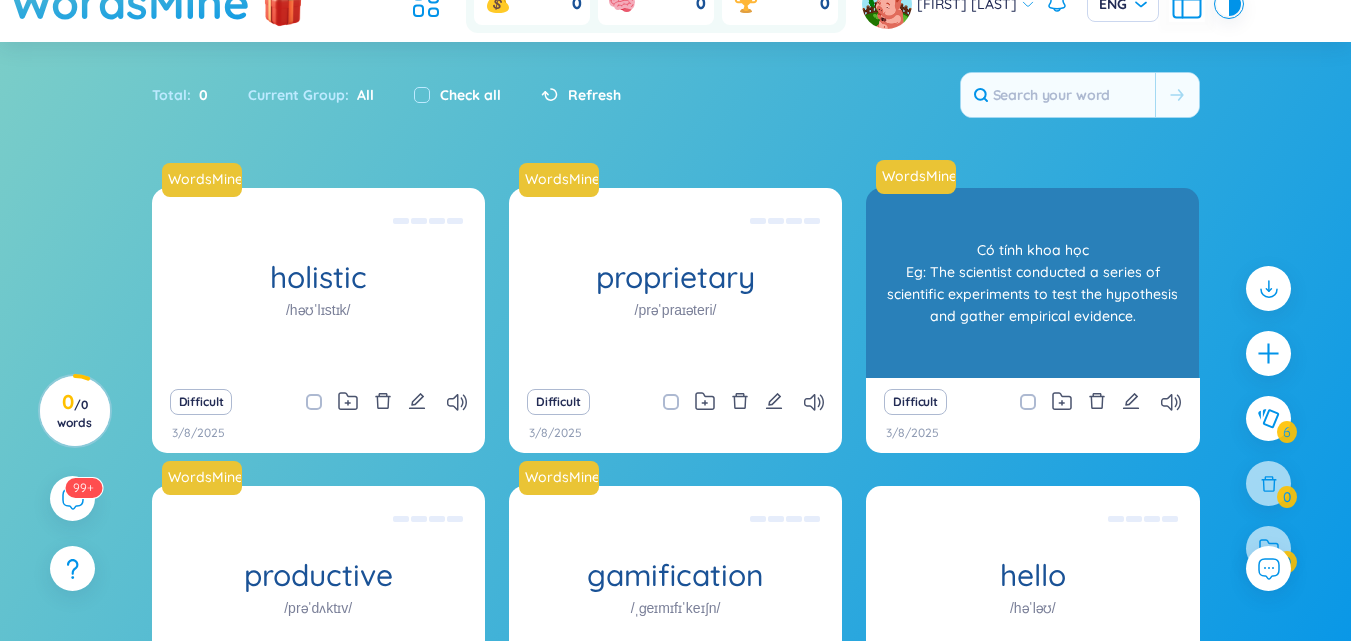 click on "Total :       0 Current Group :     All Check all   Refresh" at bounding box center (676, 105) 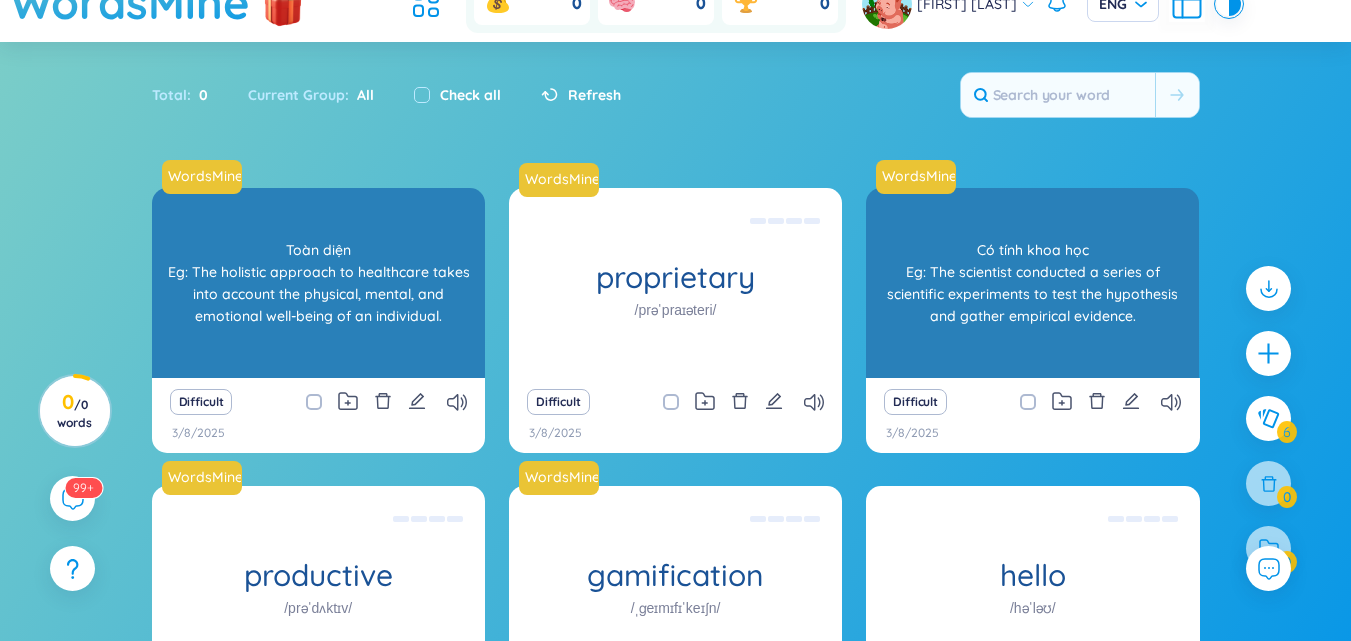 click on "holistic /həʊˈlɪstɪk/ Toàn diện
Eg: The holistic approach to healthcare takes into account the physical, mental, and emotional well-being of an individual." at bounding box center [318, 283] 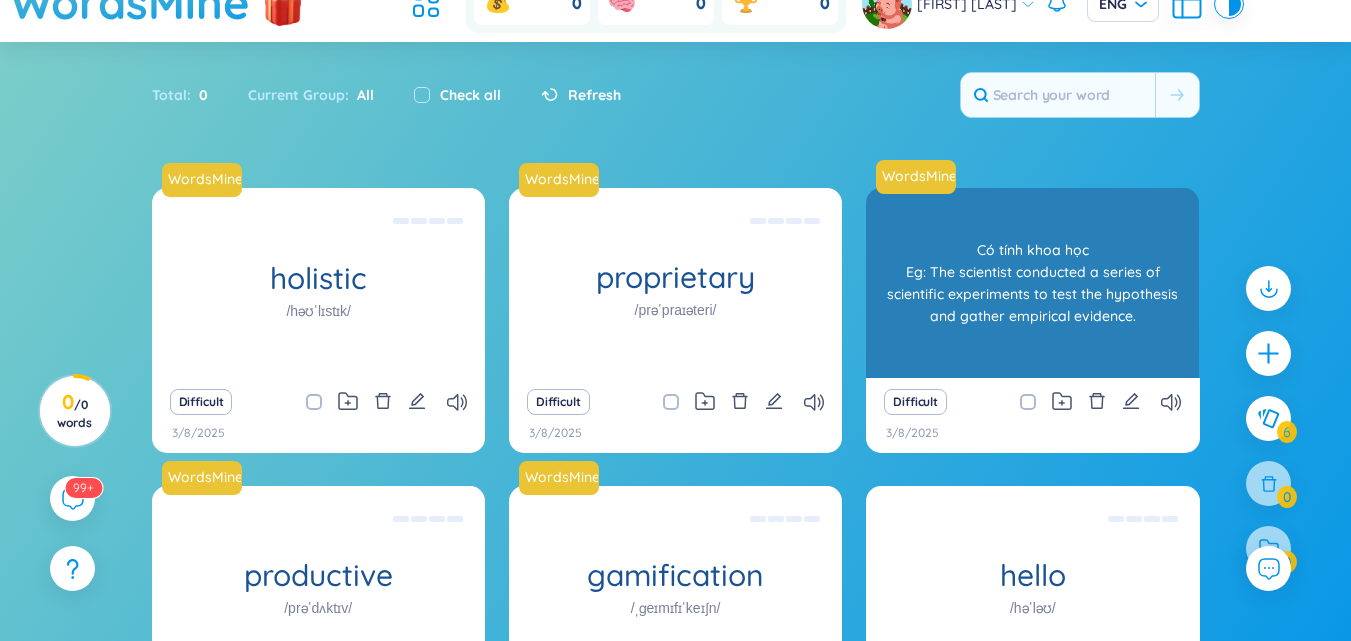 click on "Có tính khoa học
Eg: The scientist conducted a series of scientific experiments to test the hypothesis and gather empirical evidence." at bounding box center (1032, 283) 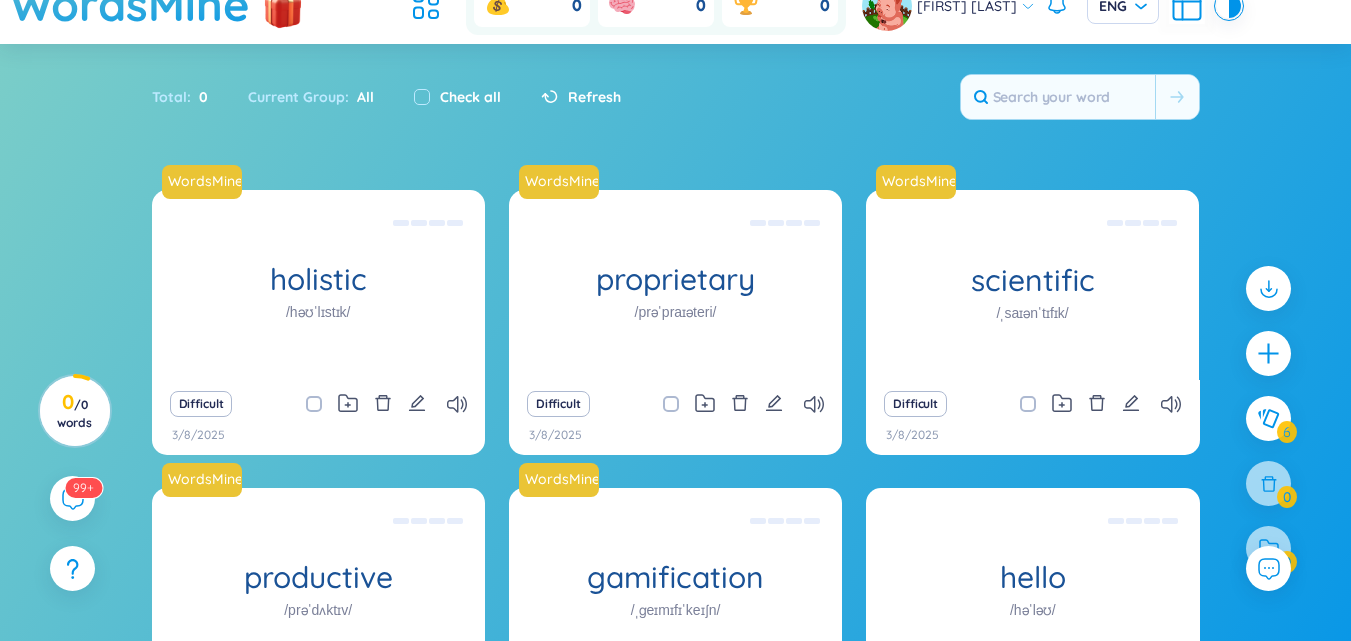 scroll, scrollTop: 0, scrollLeft: 0, axis: both 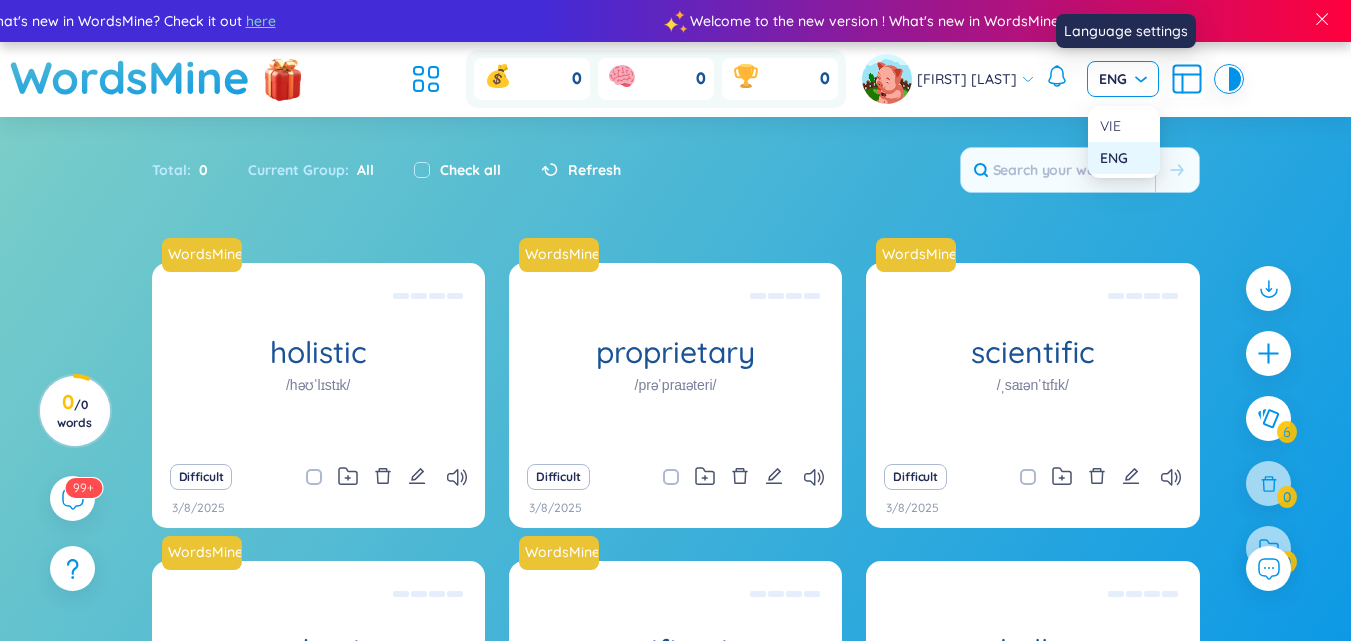 click on "ENG" at bounding box center [1123, 79] 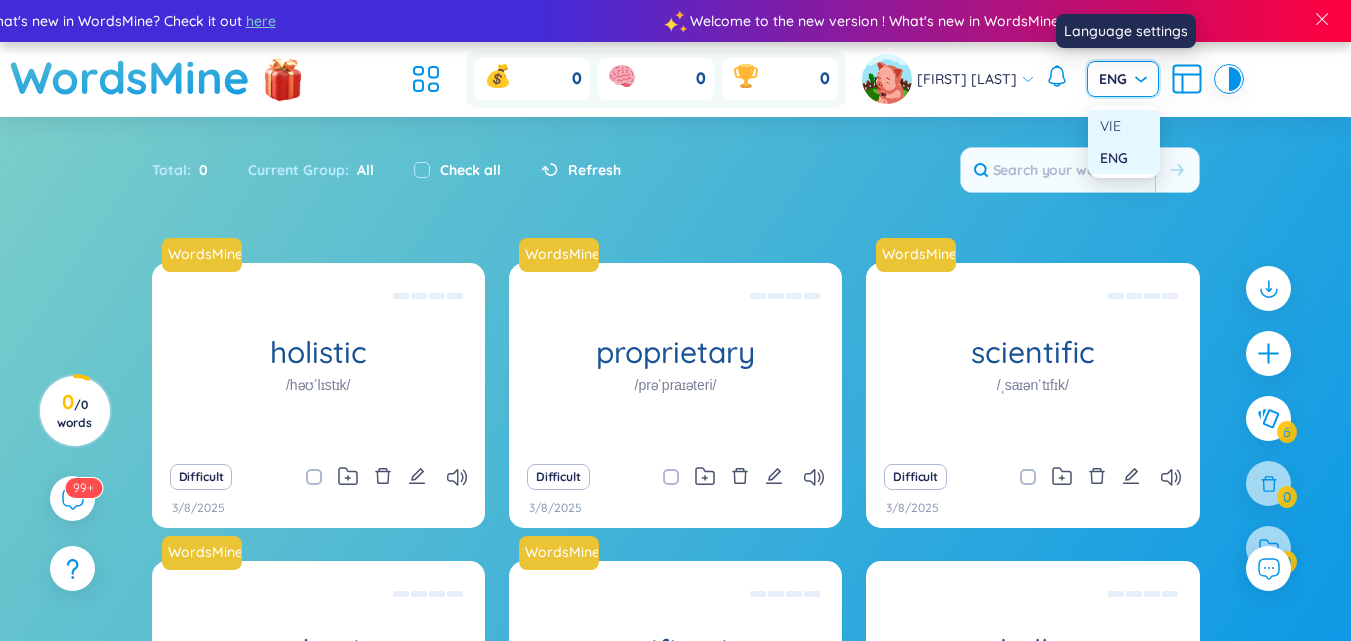 click on "VIE" at bounding box center [1124, 126] 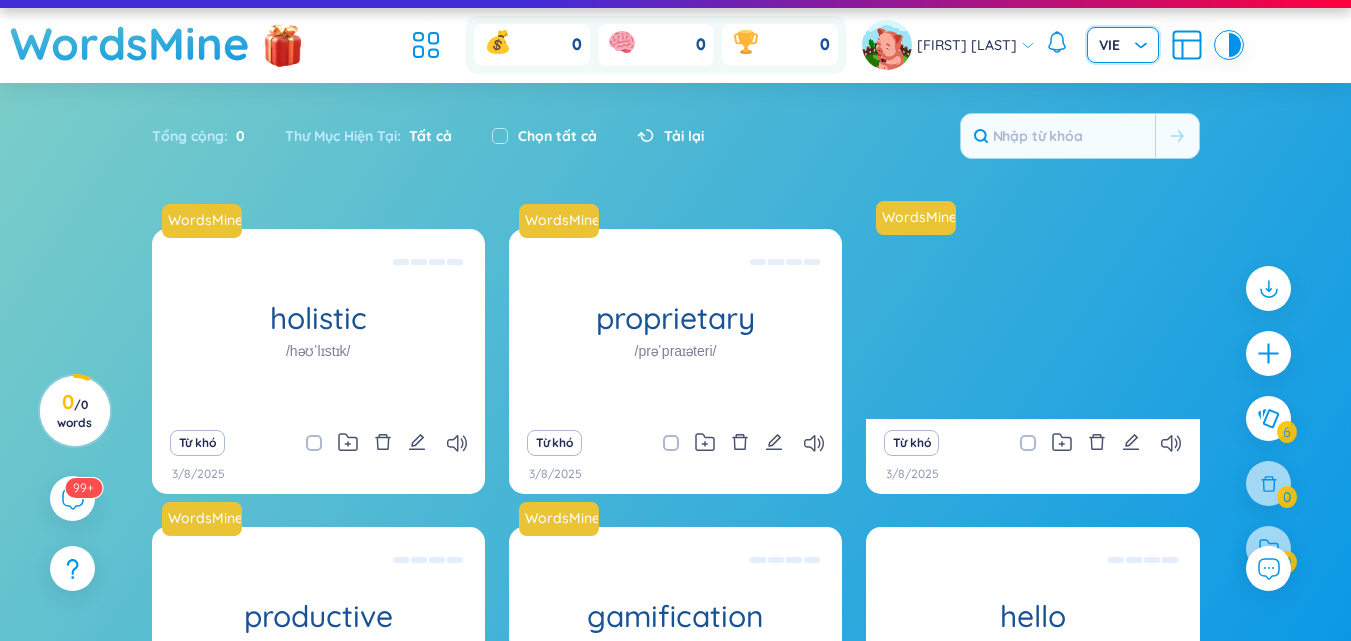 scroll, scrollTop: 0, scrollLeft: 0, axis: both 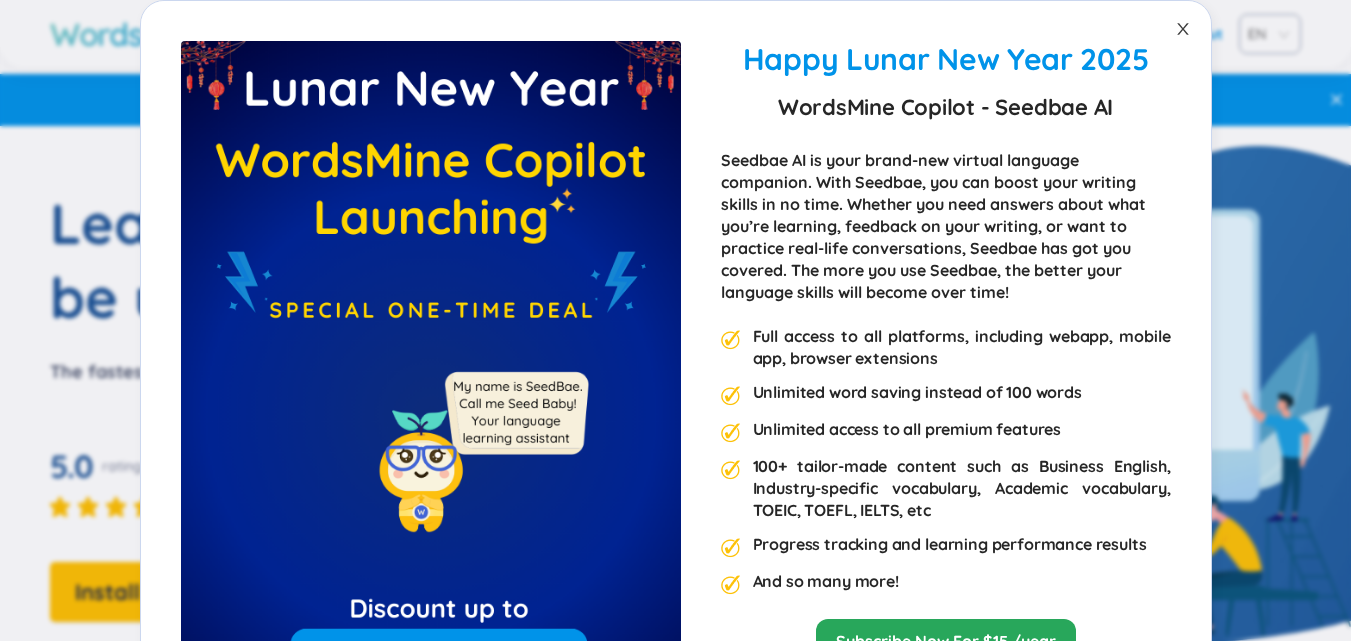 click 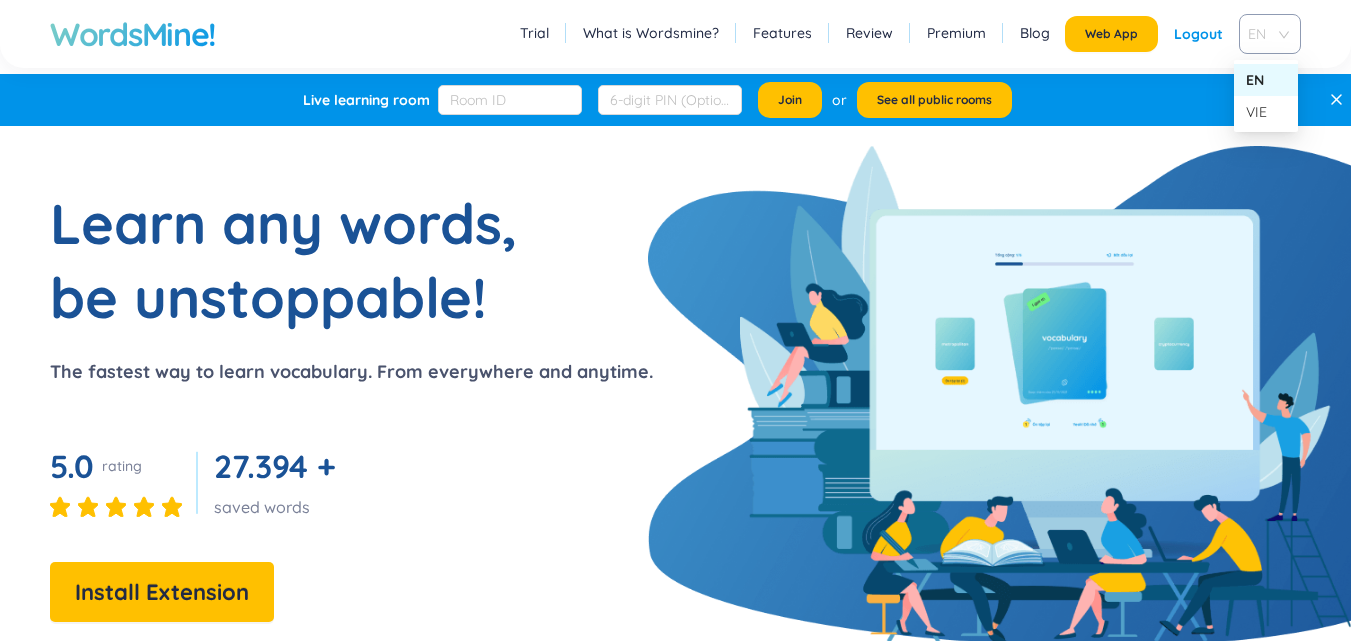 click on "EN" at bounding box center (1270, 34) 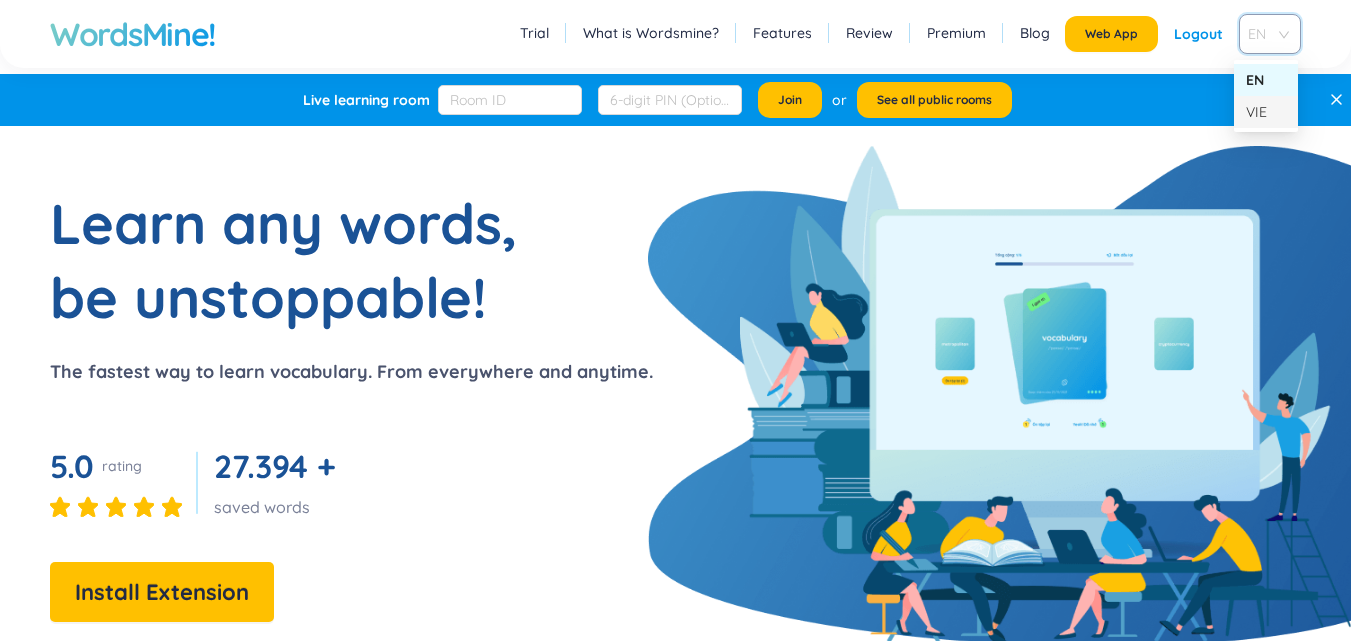 click on "VIE" at bounding box center [1266, 112] 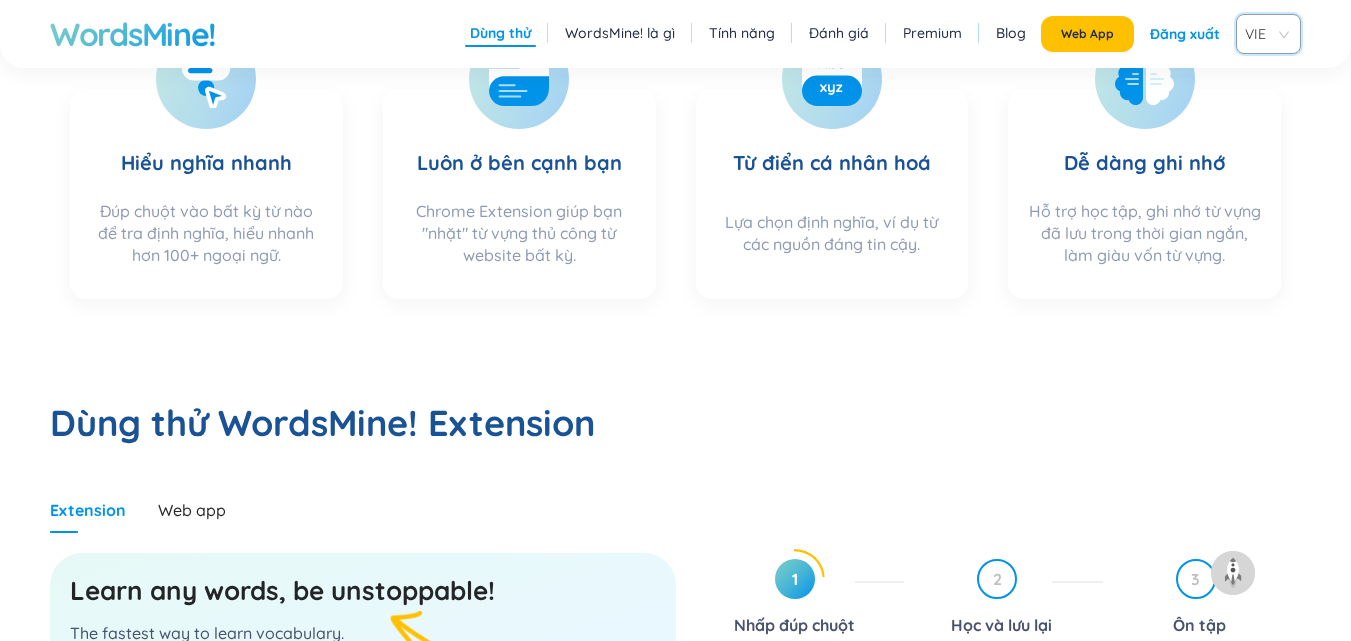 scroll, scrollTop: 730, scrollLeft: 0, axis: vertical 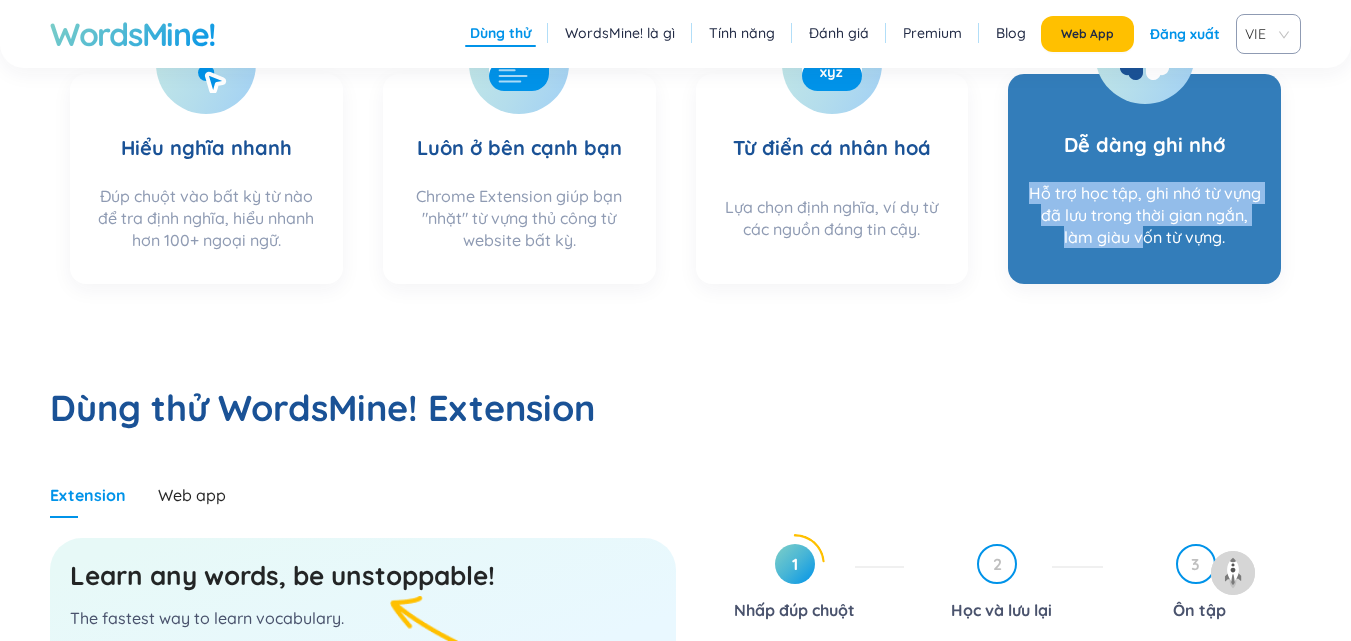 drag, startPoint x: 1043, startPoint y: 237, endPoint x: 1164, endPoint y: 290, distance: 132.09845 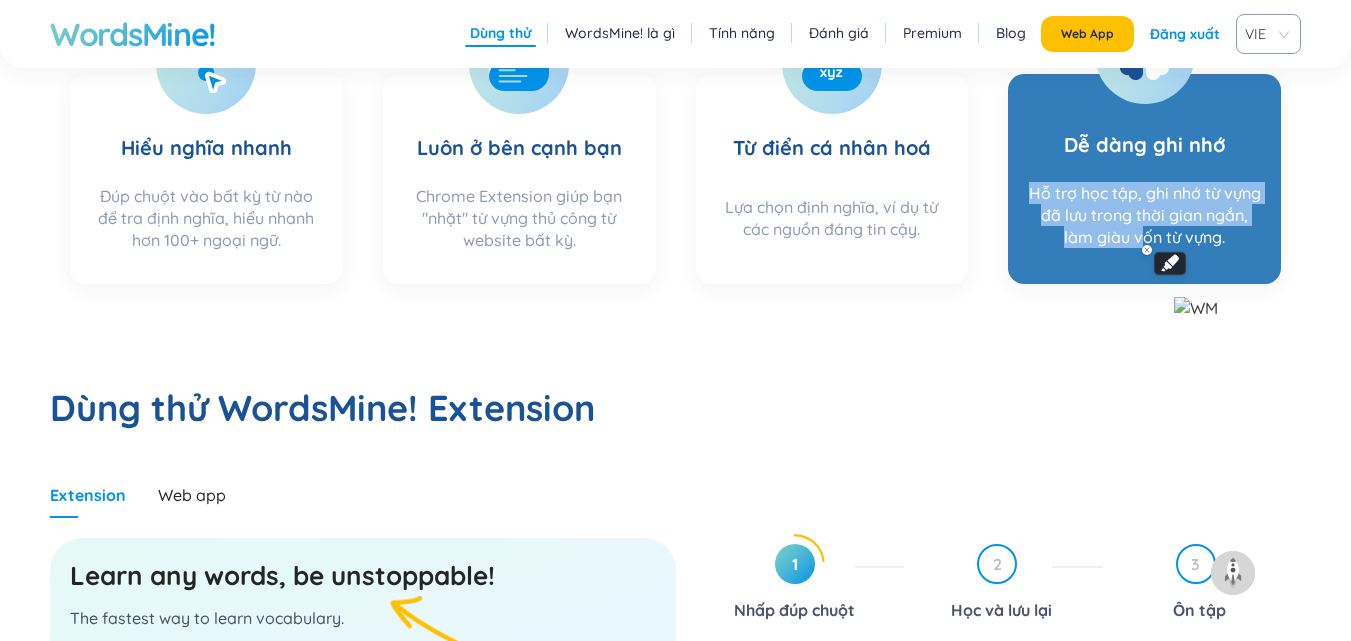 click on "Hỗ trợ học tập, ghi nhớ từ vựng đã lưu trong thời gian ngắn, làm giàu vốn từ vựng." at bounding box center (1144, 221) 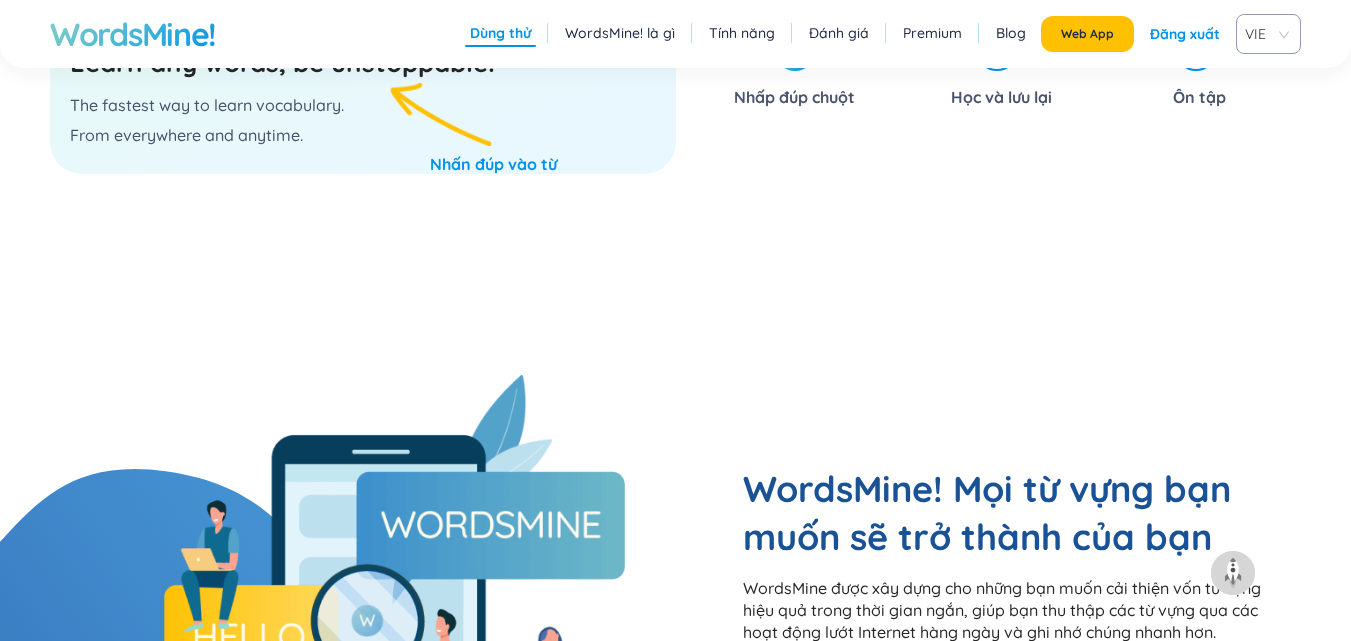 scroll, scrollTop: 1244, scrollLeft: 0, axis: vertical 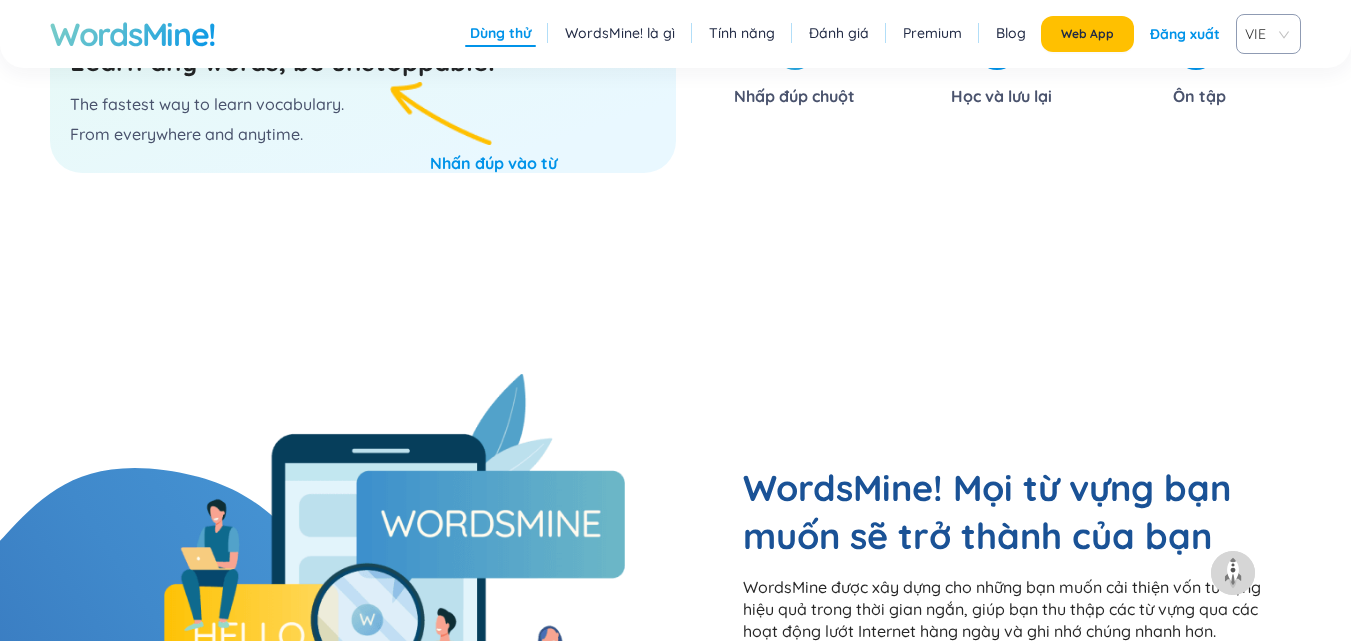 click on "Learn any words, be unstoppable! The fastest way to learn vocabulary. From everywhere and anytime." at bounding box center (363, 98) 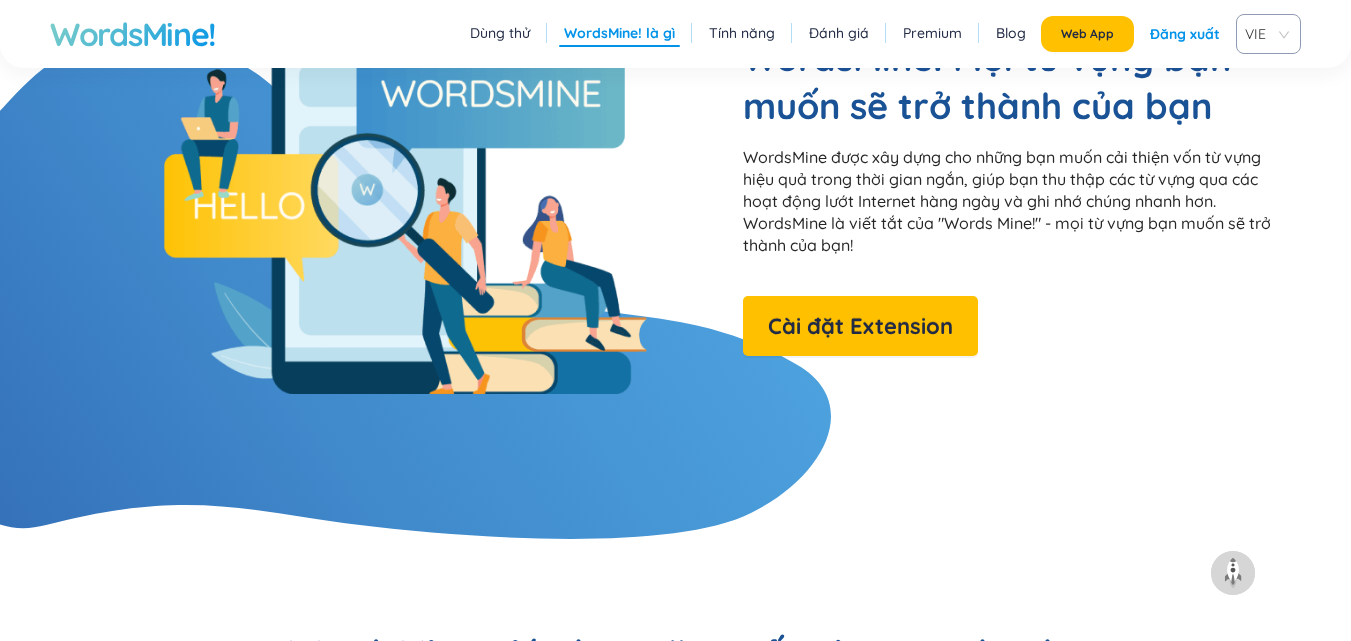 scroll, scrollTop: 1675, scrollLeft: 0, axis: vertical 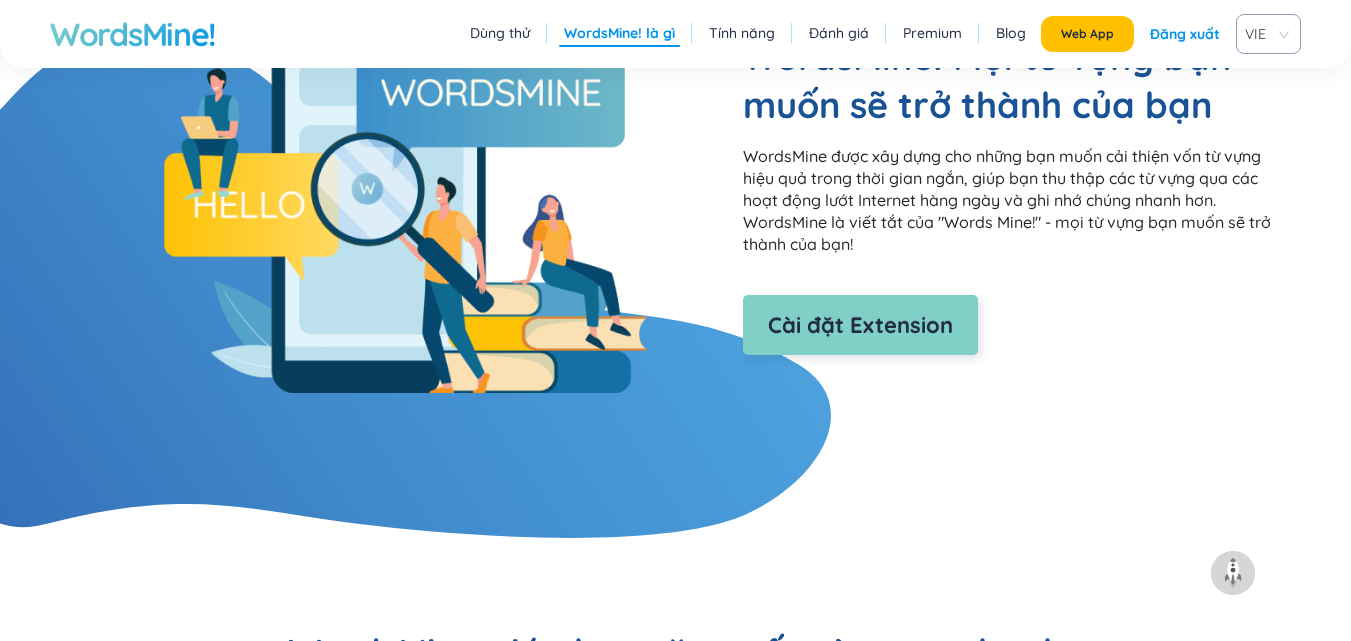click on "Cài đặt Extension" at bounding box center (860, 325) 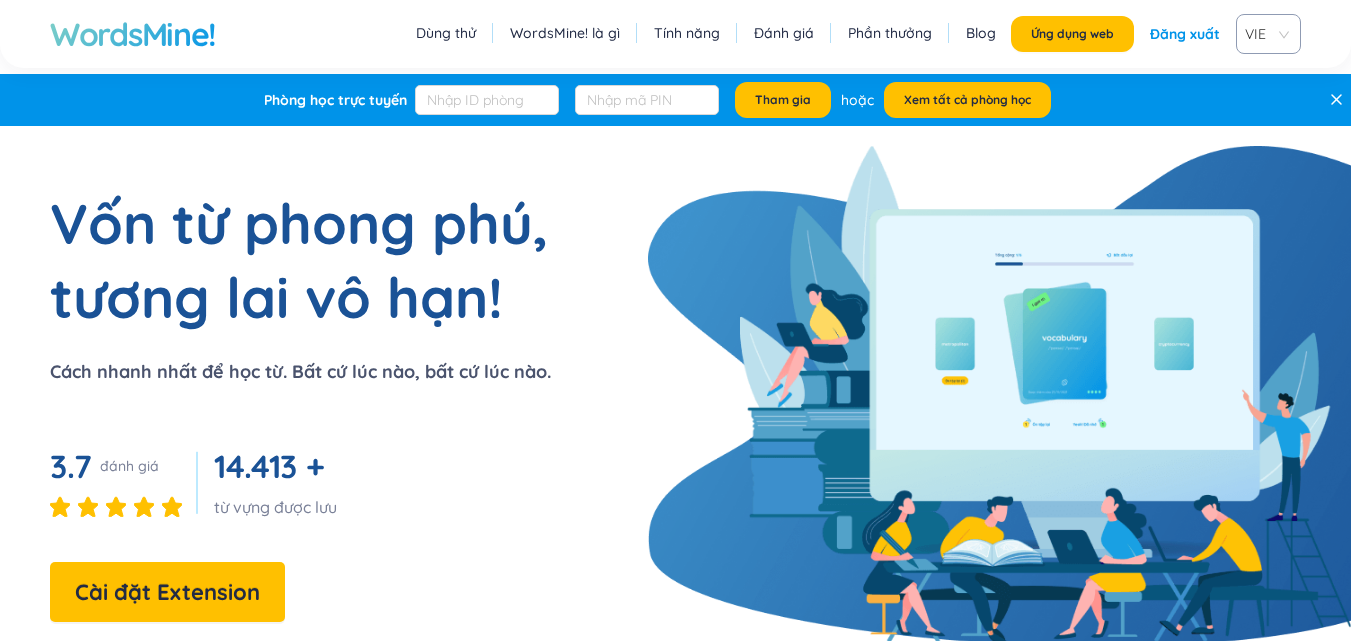scroll, scrollTop: 0, scrollLeft: 0, axis: both 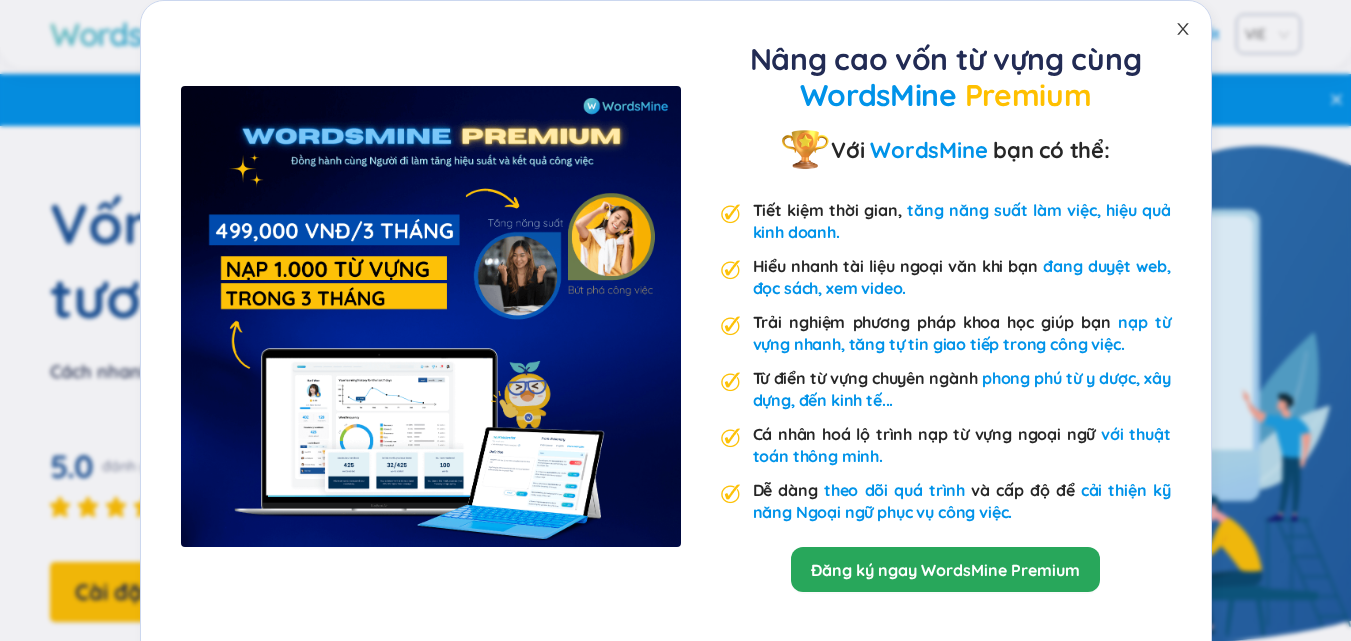 click 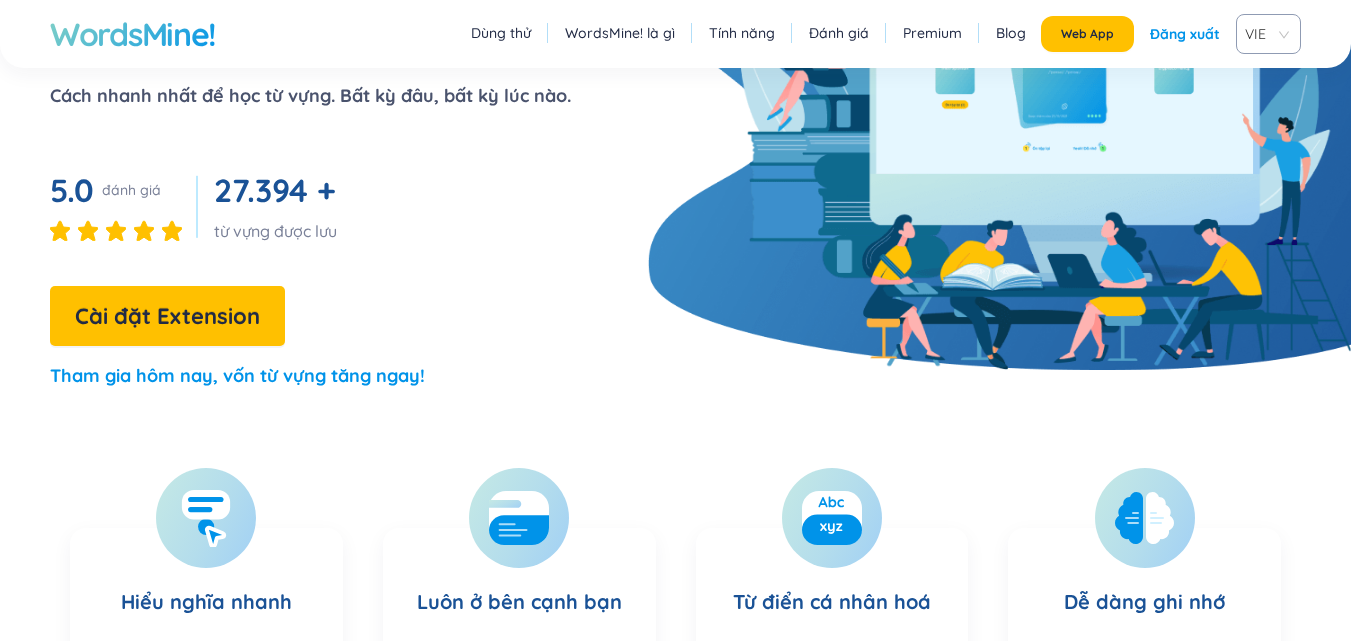 scroll, scrollTop: 0, scrollLeft: 0, axis: both 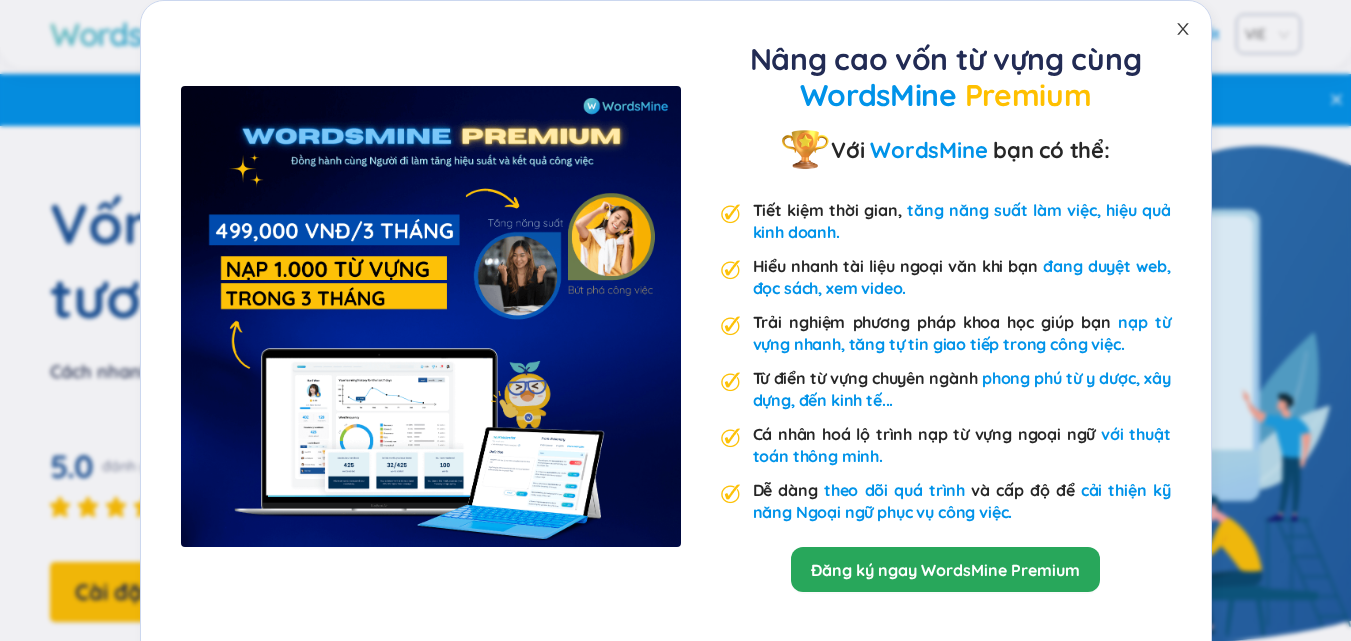 click 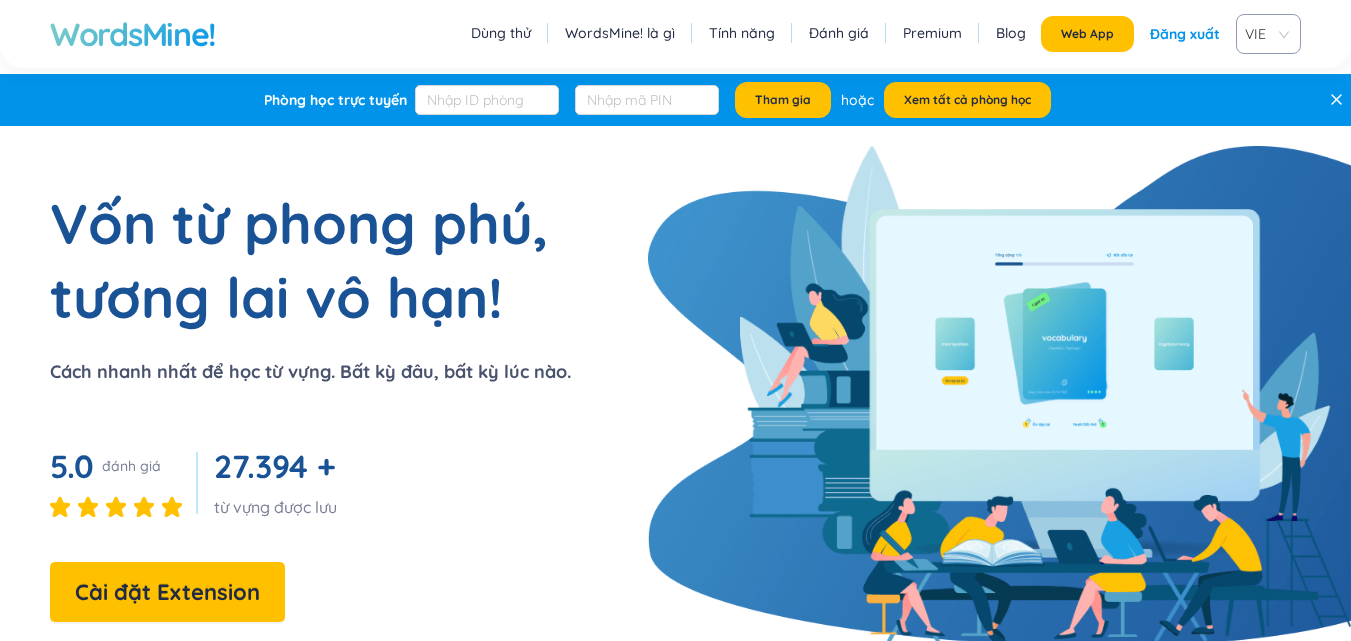 click on "Tính năng" at bounding box center (742, 33) 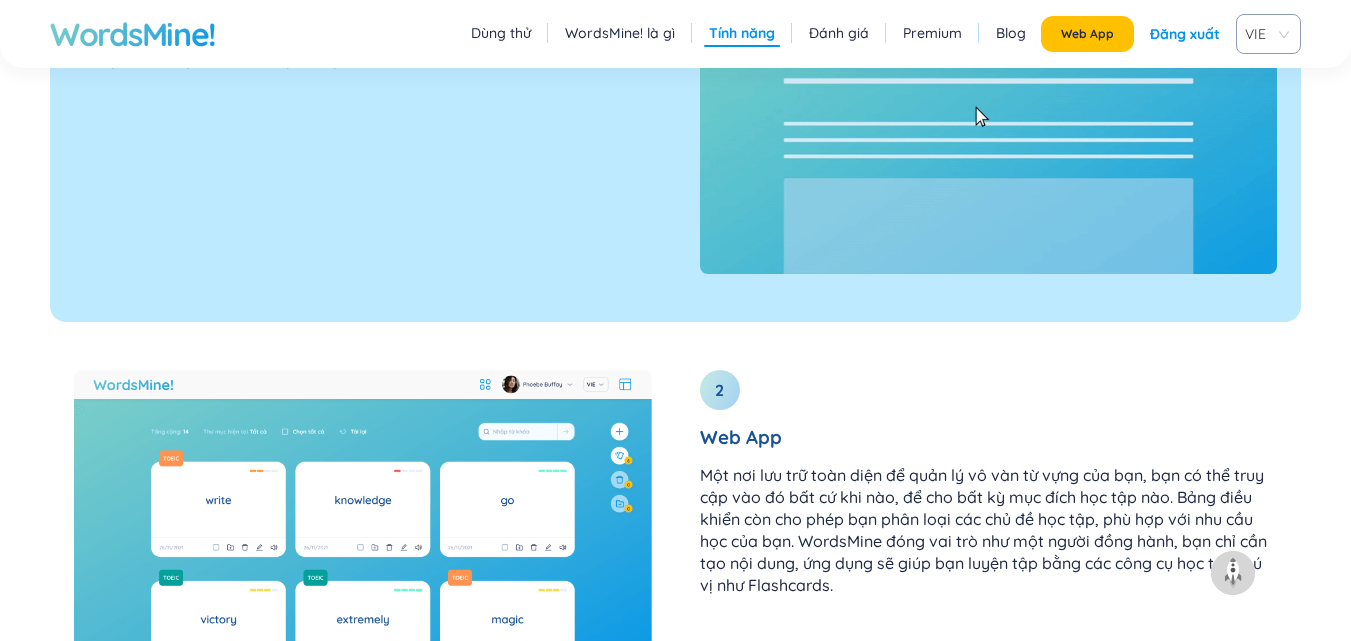 scroll, scrollTop: 2496, scrollLeft: 0, axis: vertical 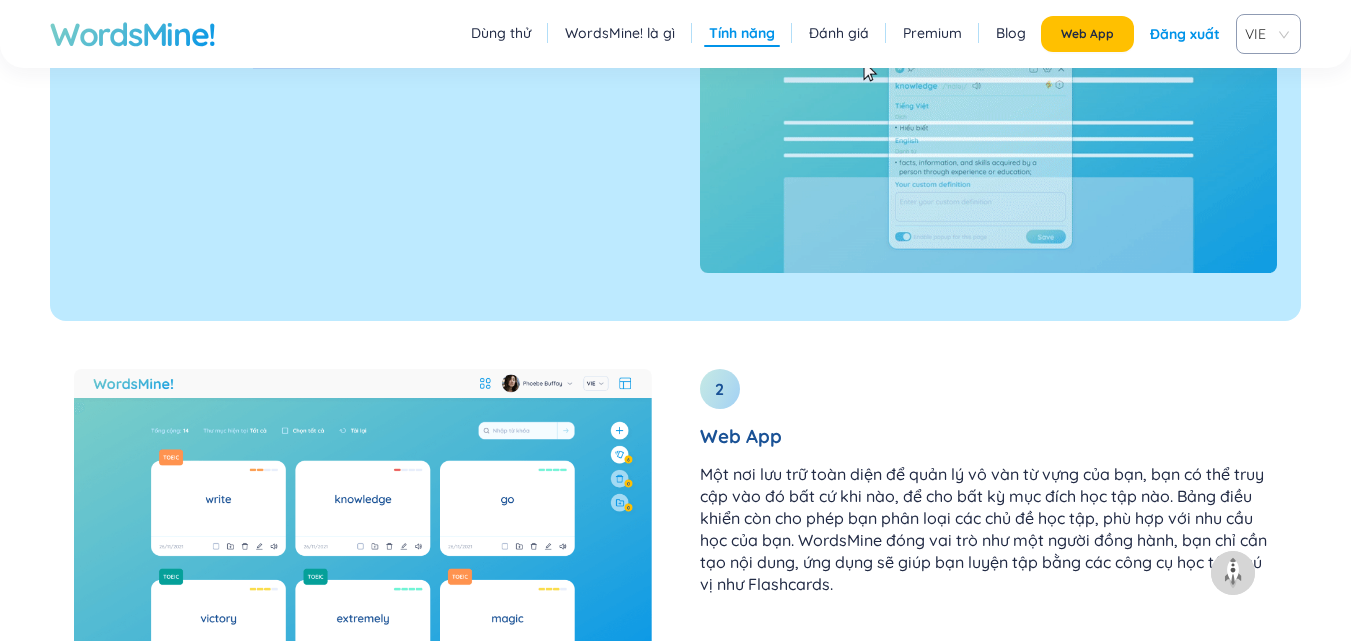 drag, startPoint x: 342, startPoint y: 365, endPoint x: 436, endPoint y: 220, distance: 172.80336 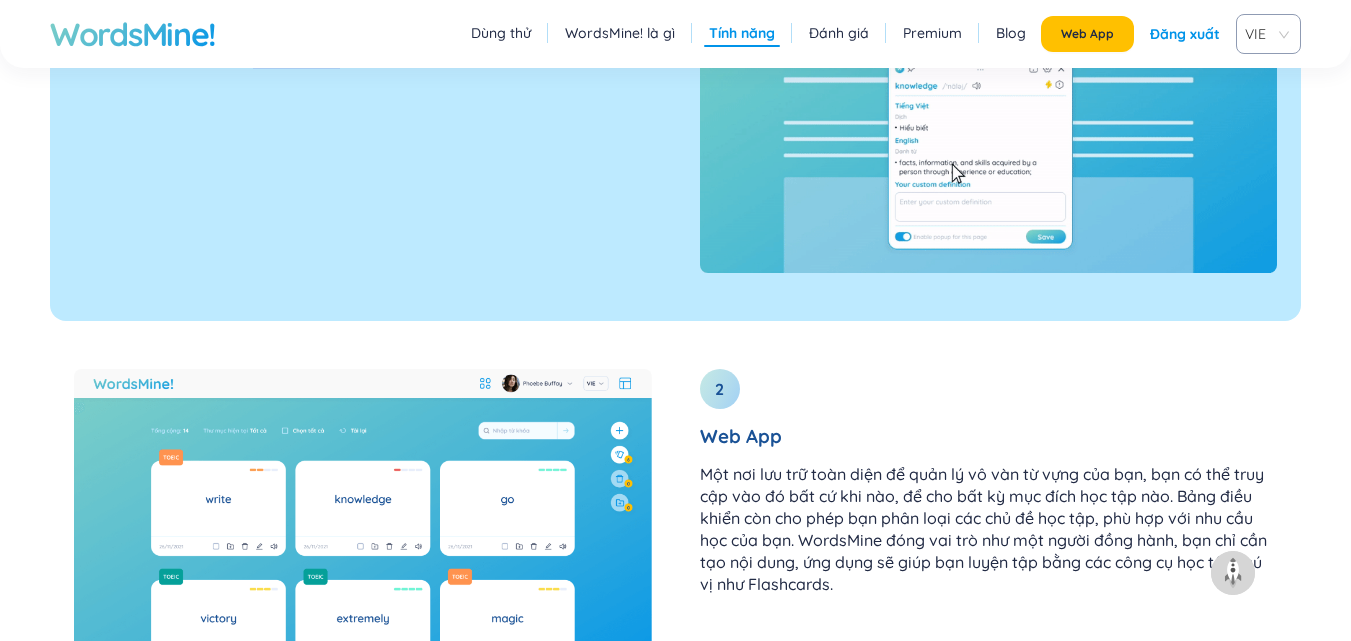 click on "1 Extension Popup Đúp chuột vào bất kỳ từ nào để tra cứu định nghĩa tiếng Việt và tiếng Anh. Hơn nữa, bạn còn có thể lưu từ vào bộ sưu tập từ của riêng mình. Điều này mang lại trải nghiệm vô cùng đơn giản và tiện lợi." at bounding box center (363, 91) 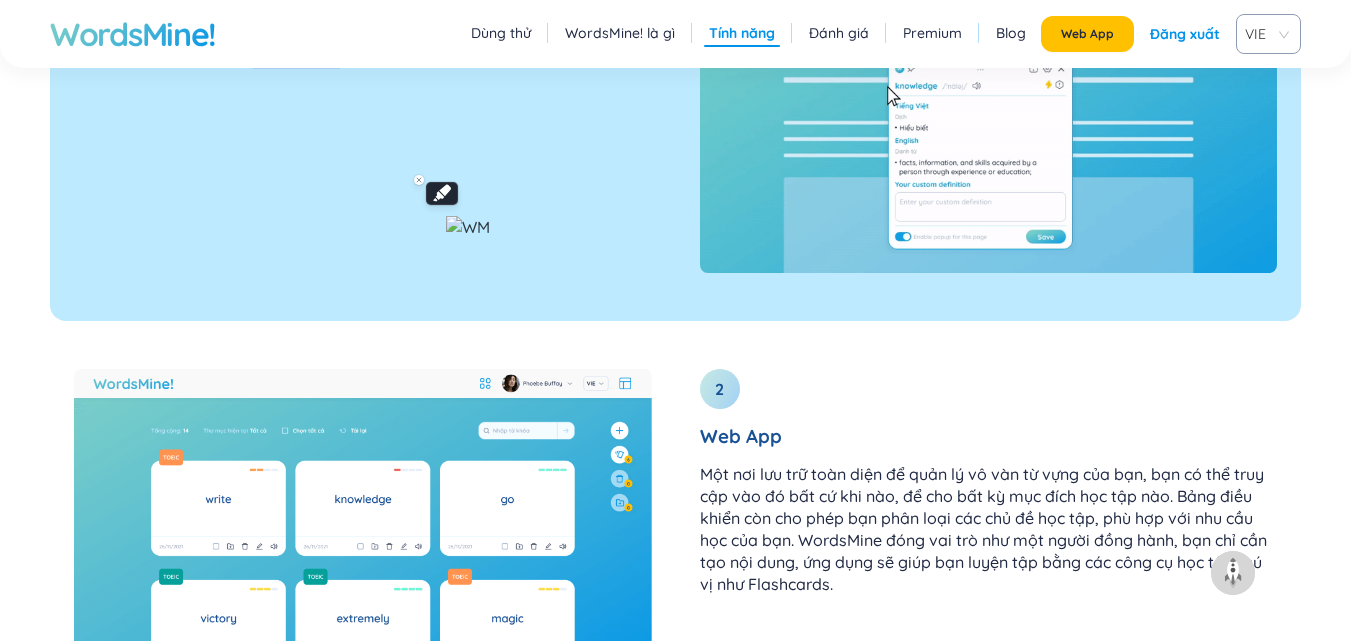 click on "1 Extension Popup Đúp chuột vào bất kỳ từ nào để tra cứu định nghĩa tiếng Việt và tiếng Anh. Hơn nữa, bạn còn có thể lưu từ vào bộ sưu tập từ của riêng mình. Điều này mang lại trải nghiệm vô cùng đơn giản và tiện lợi." at bounding box center (363, -3) 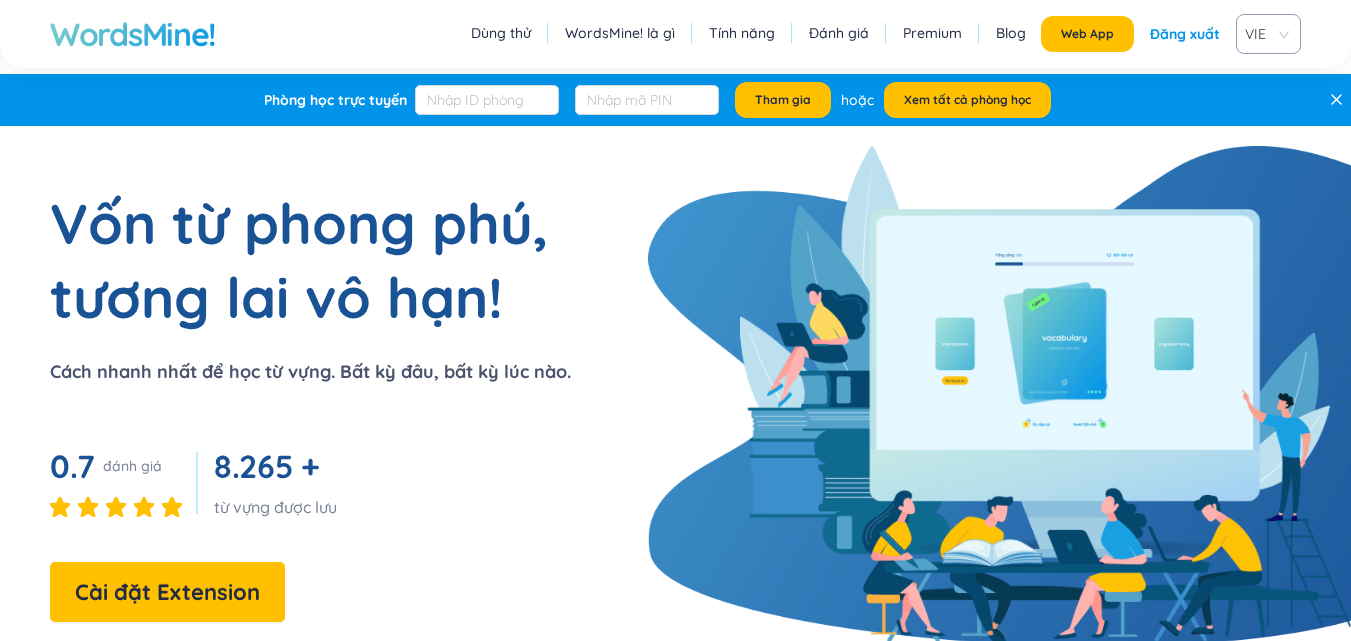 scroll, scrollTop: 0, scrollLeft: 0, axis: both 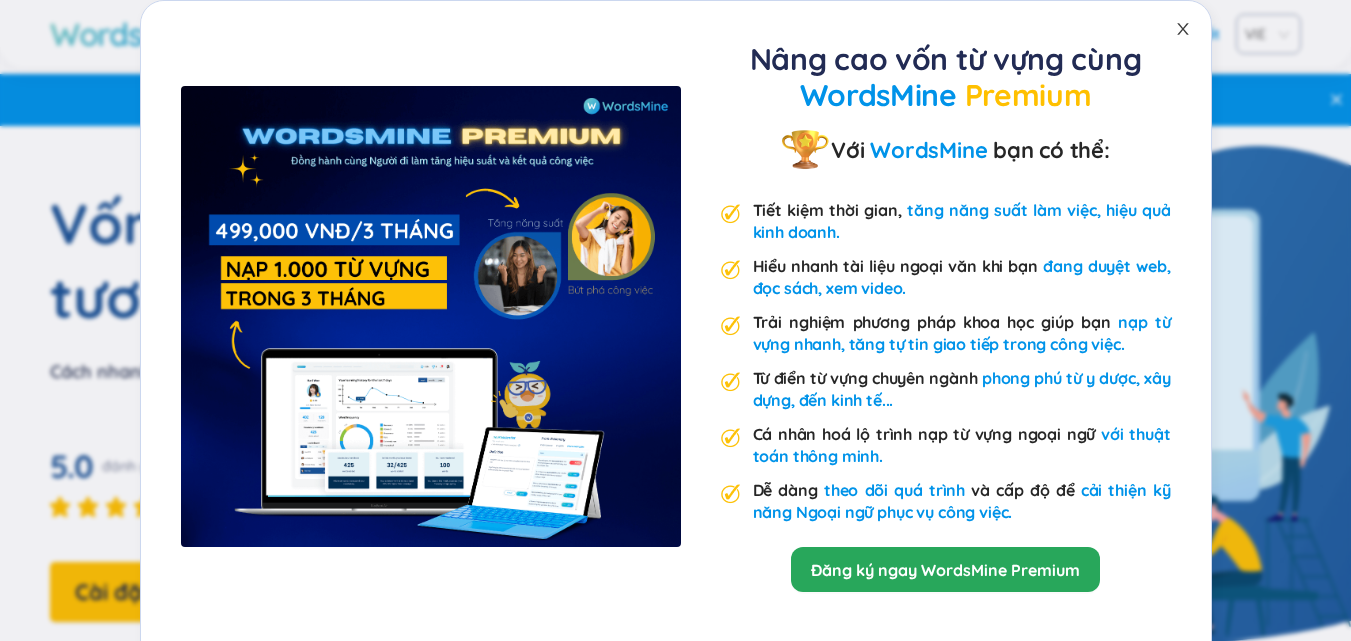 click 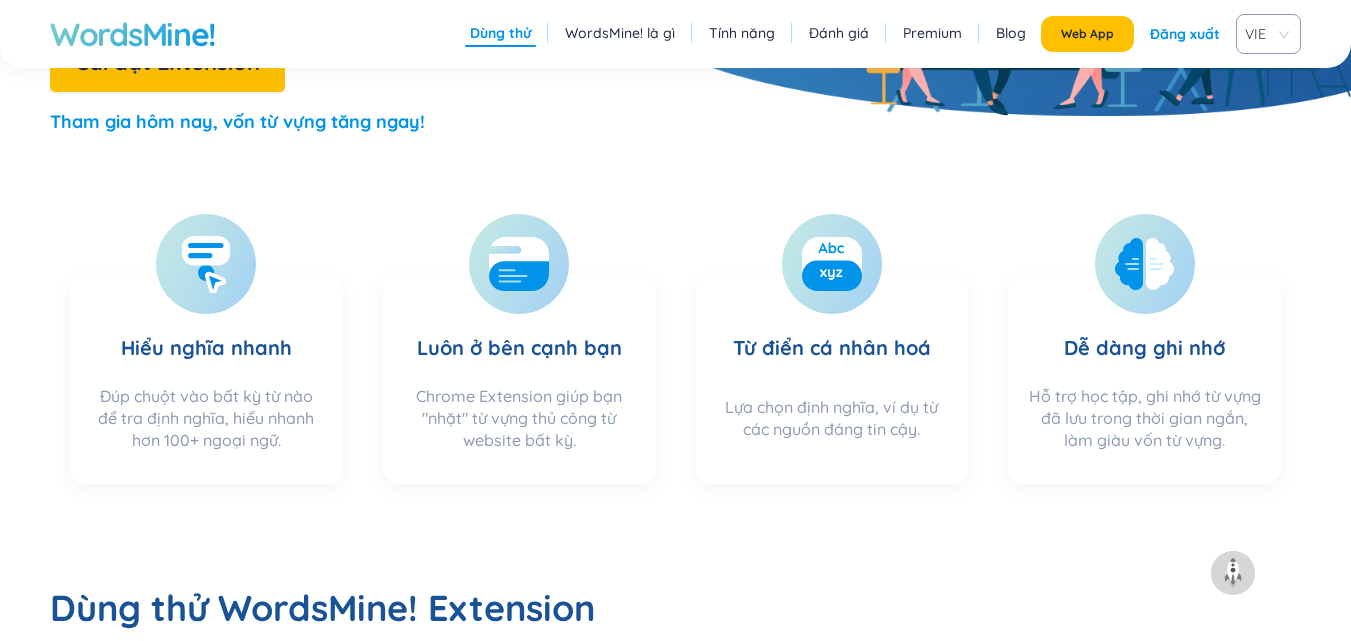 scroll, scrollTop: 0, scrollLeft: 0, axis: both 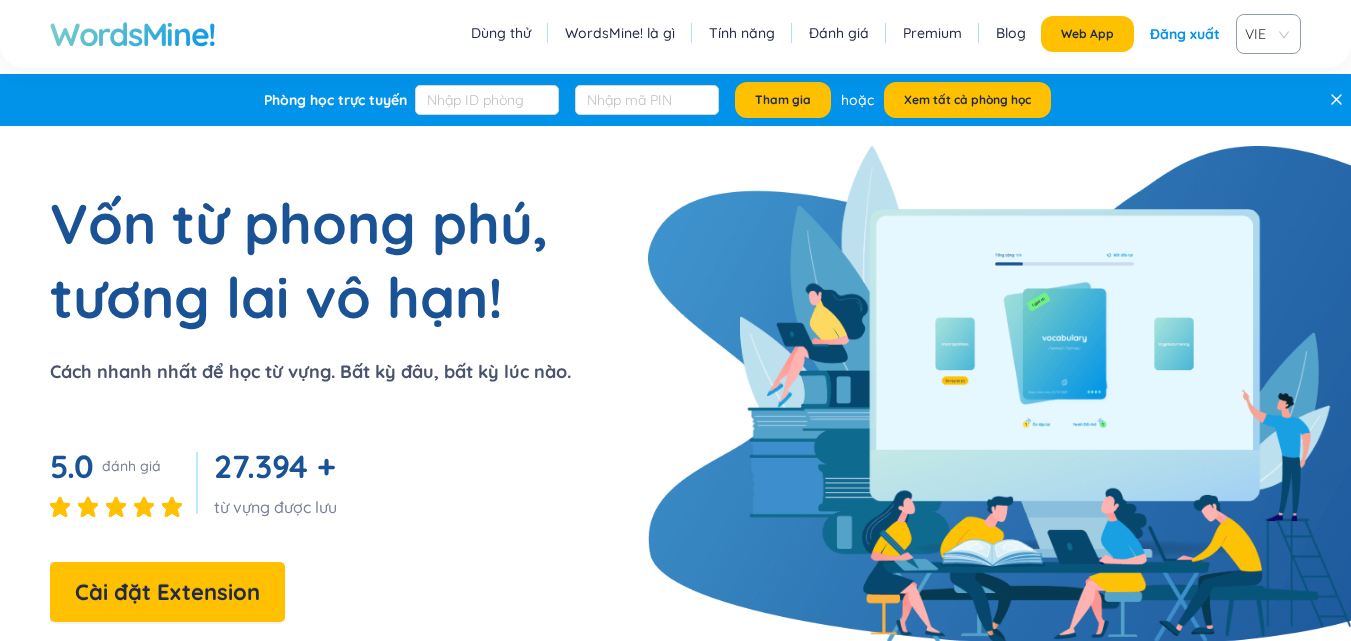 click on "Tính năng" at bounding box center [742, 33] 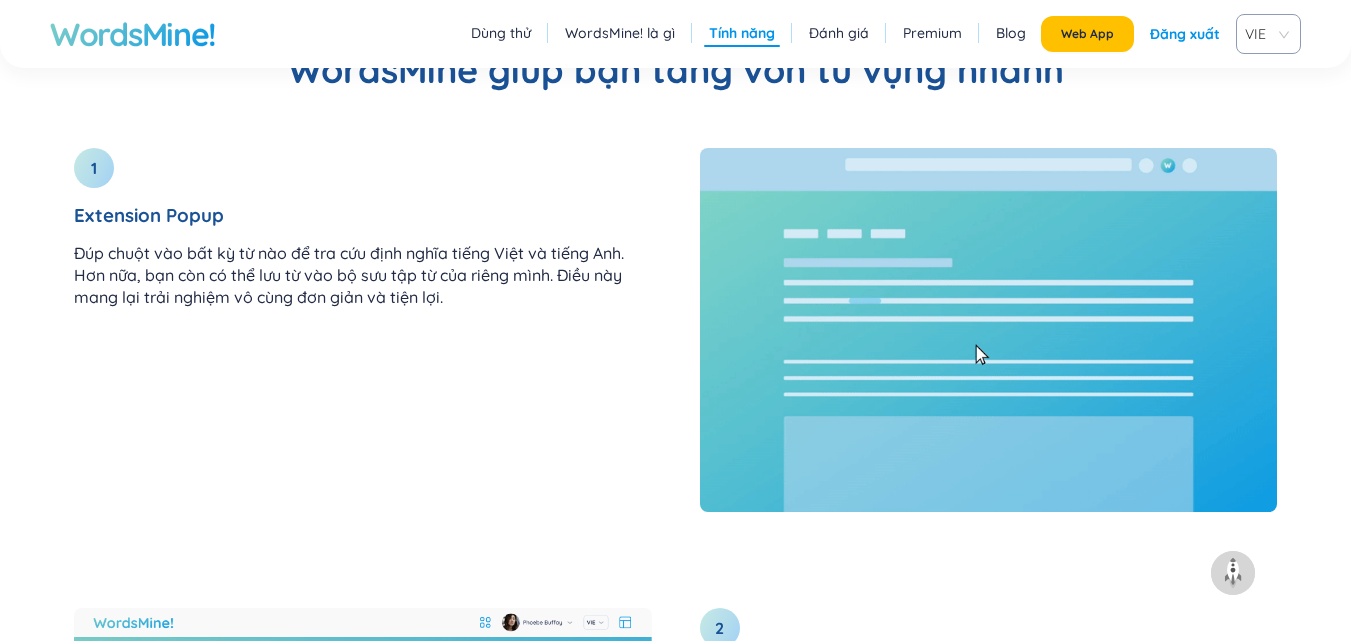 scroll, scrollTop: 2260, scrollLeft: 0, axis: vertical 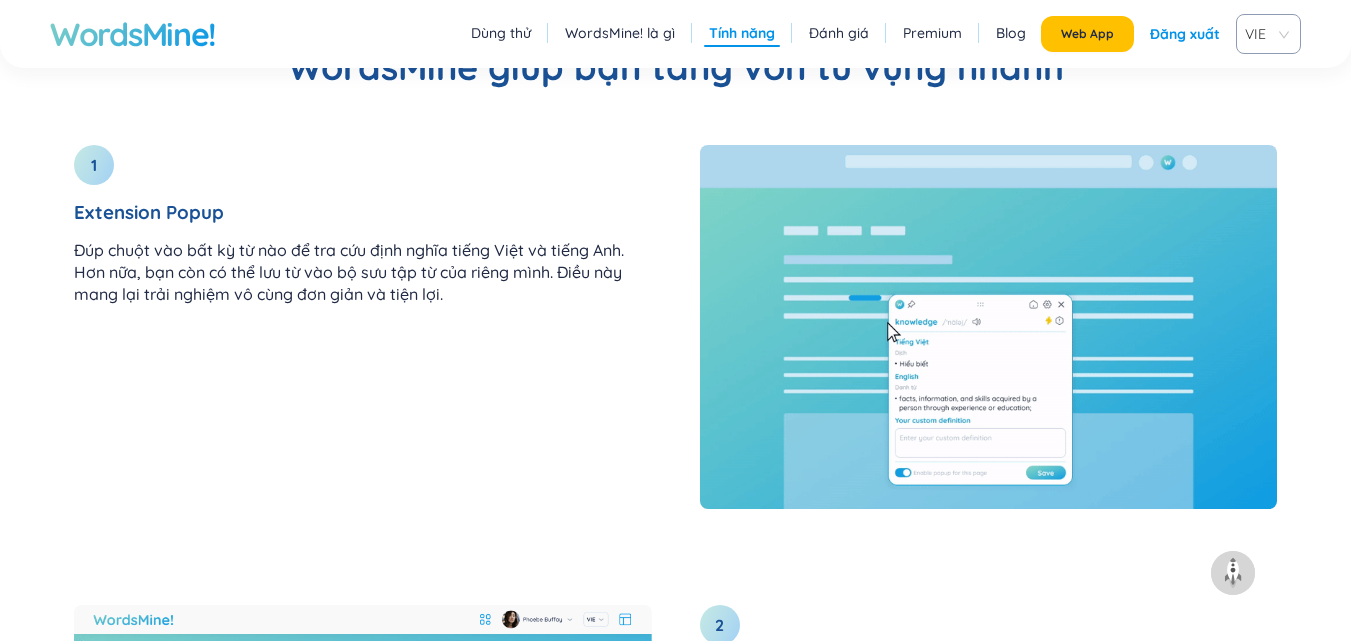 click on "Blog" at bounding box center [1011, 33] 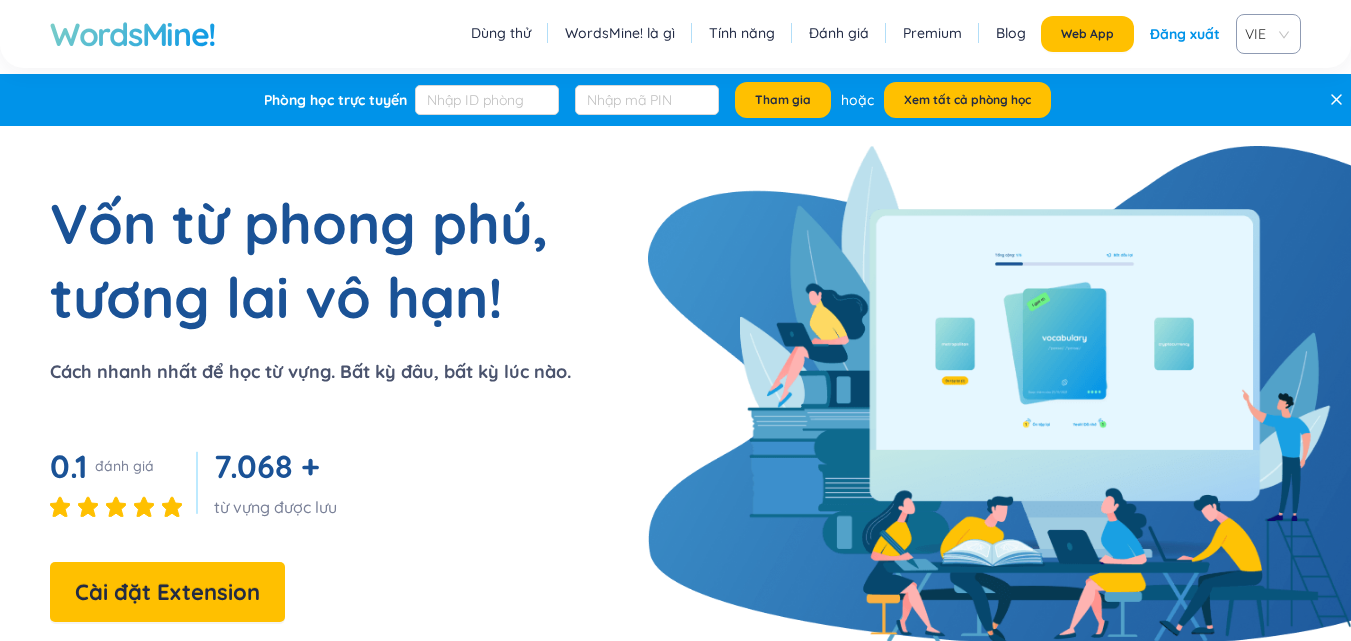 scroll, scrollTop: 0, scrollLeft: 0, axis: both 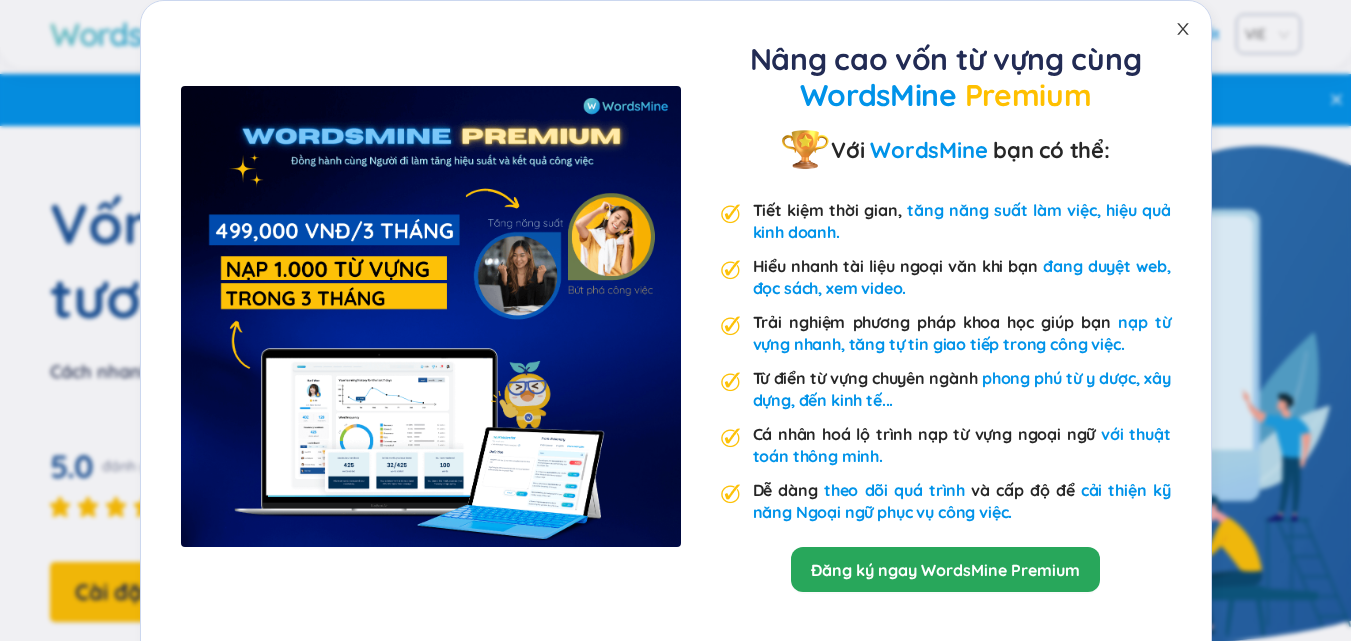 click at bounding box center (1183, 29) 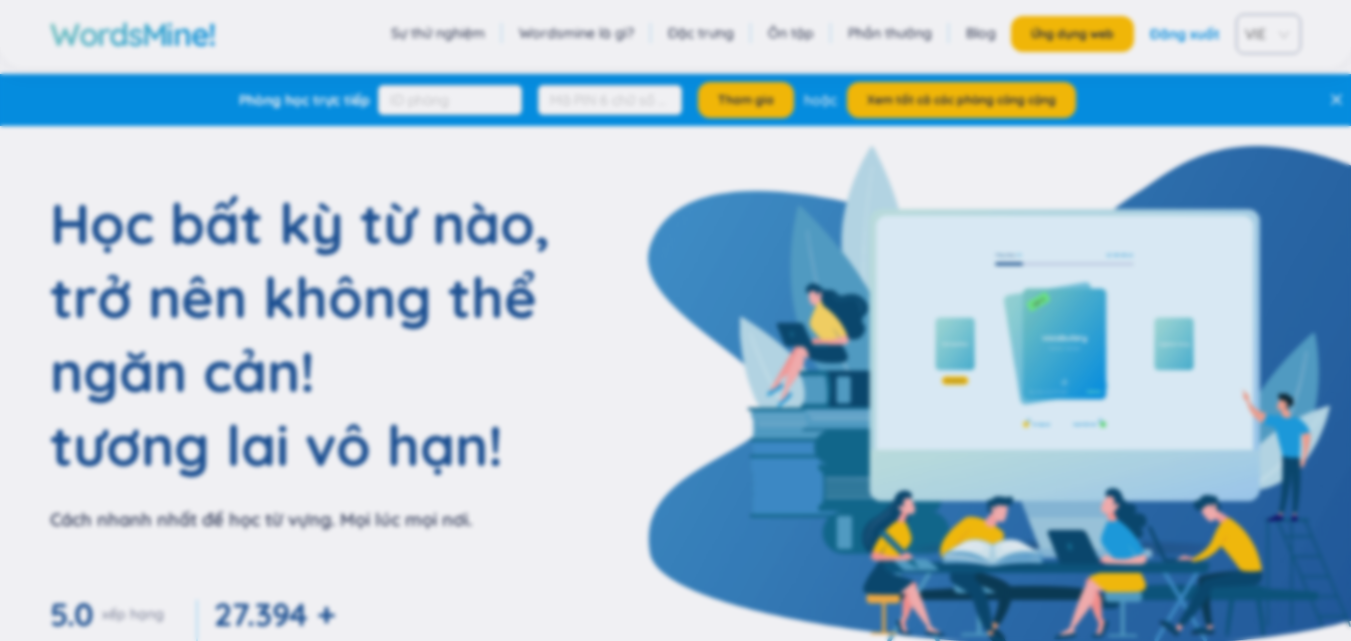 scroll, scrollTop: 0, scrollLeft: 0, axis: both 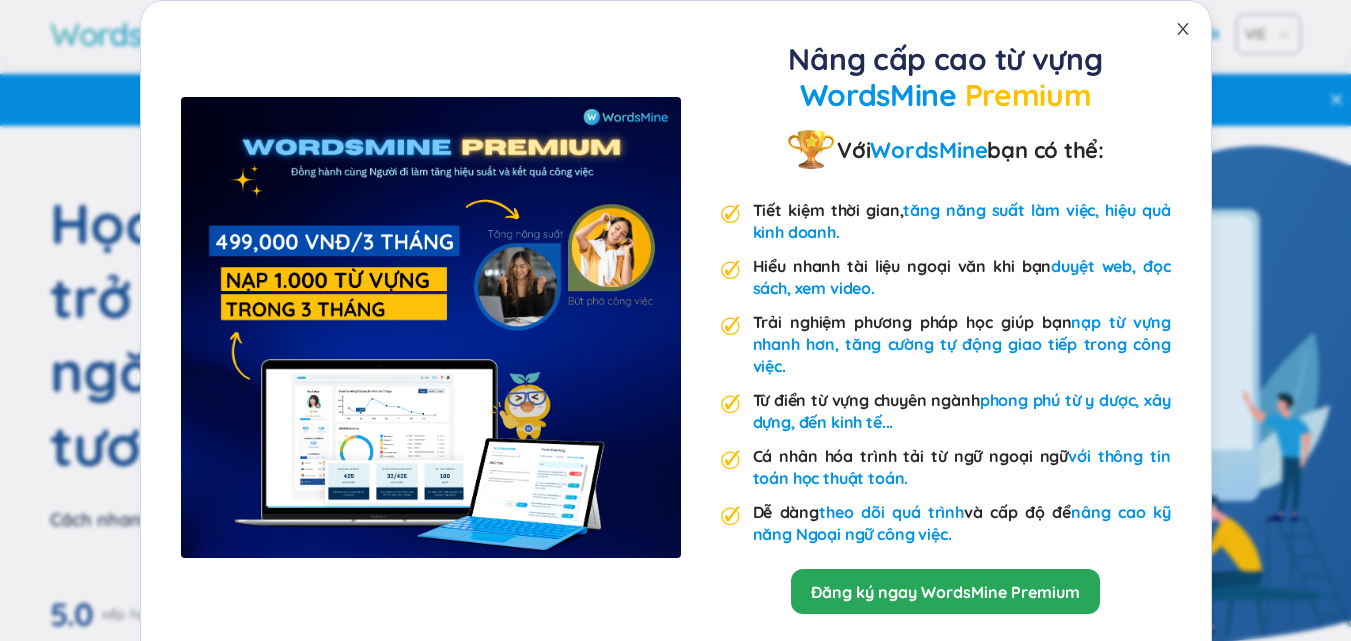 click at bounding box center (1183, 29) 